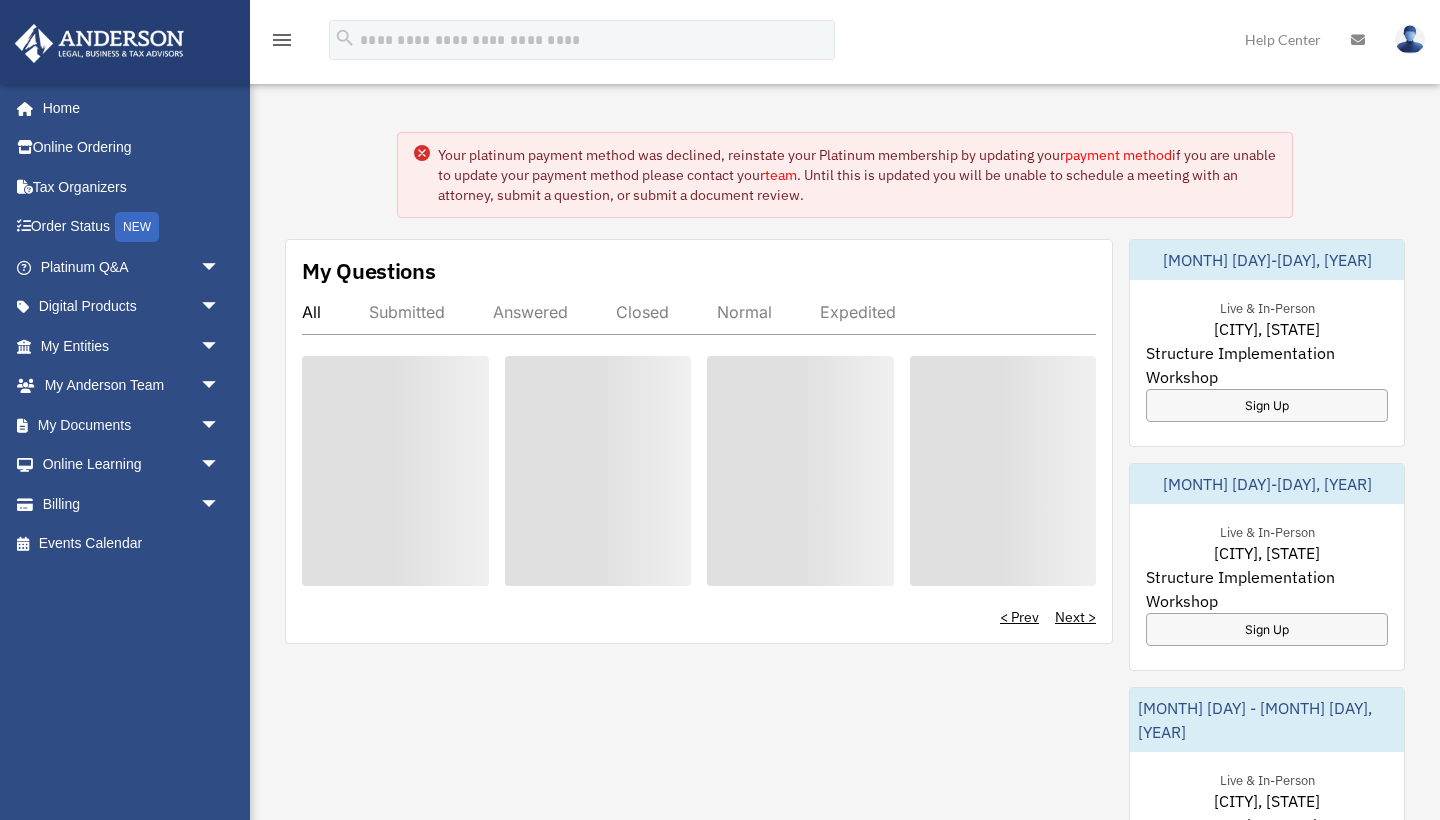 scroll, scrollTop: 0, scrollLeft: 0, axis: both 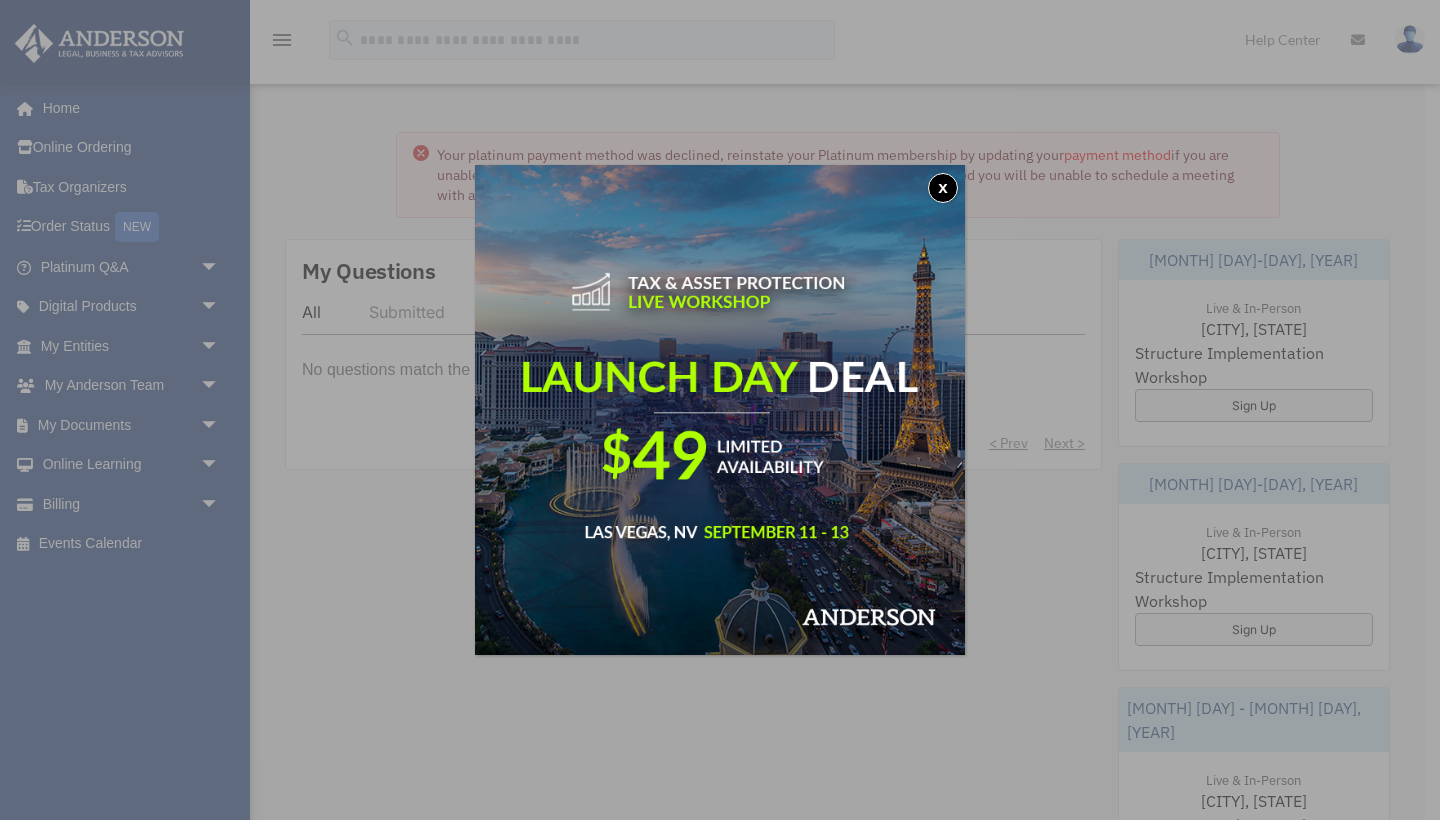 click on "x" at bounding box center (943, 188) 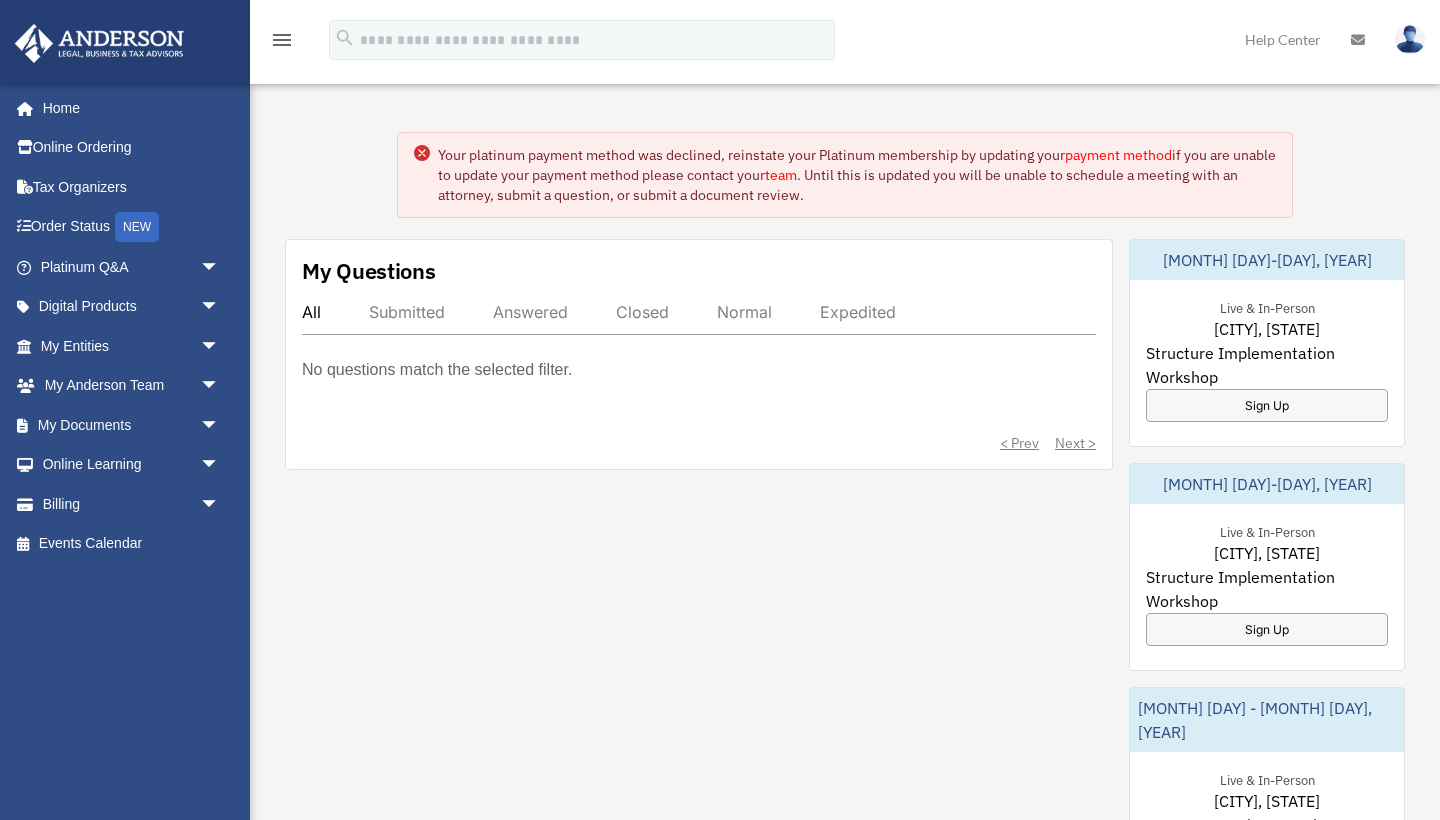 click on "payment method" at bounding box center [1118, 155] 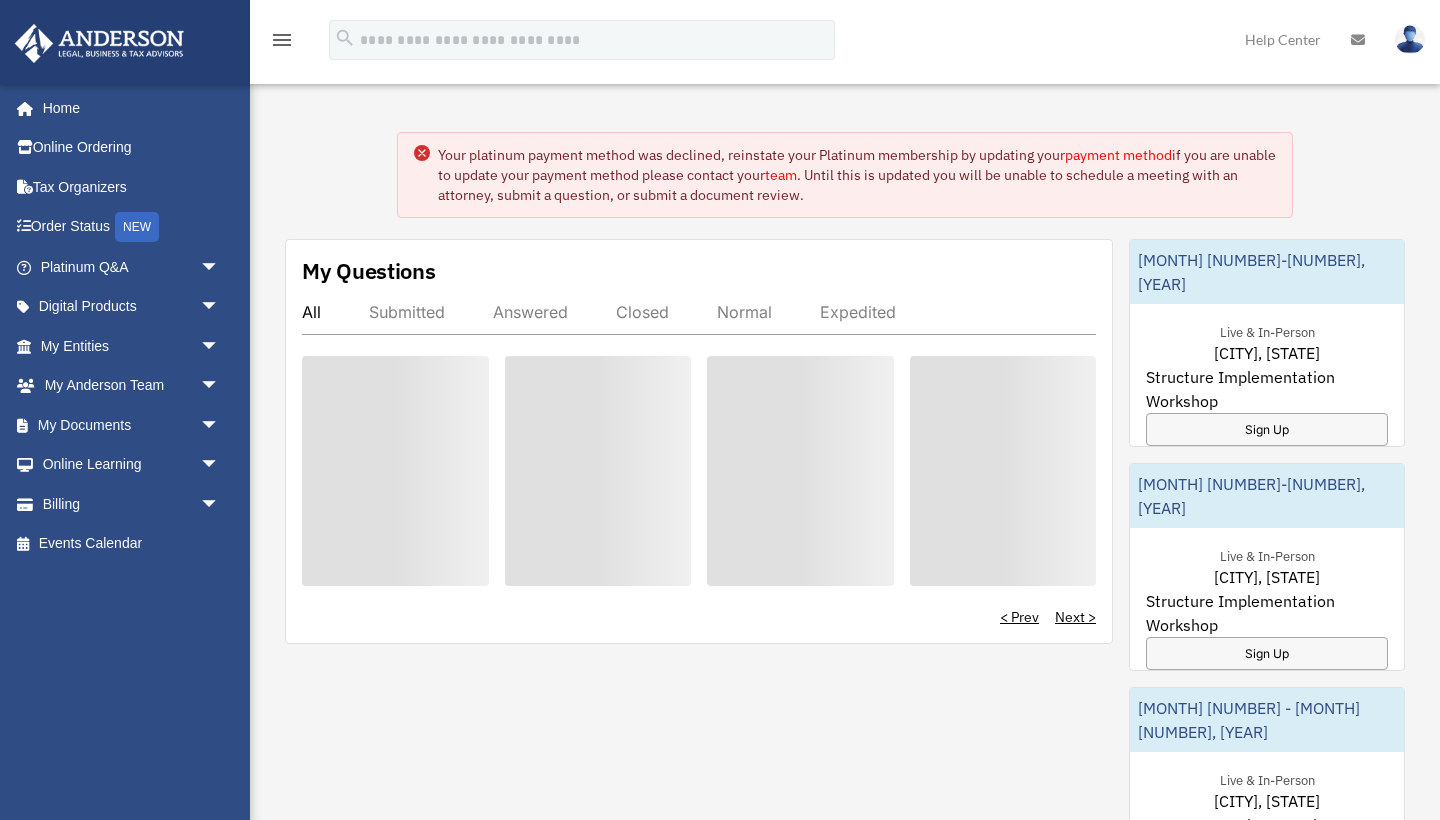 scroll, scrollTop: 0, scrollLeft: 0, axis: both 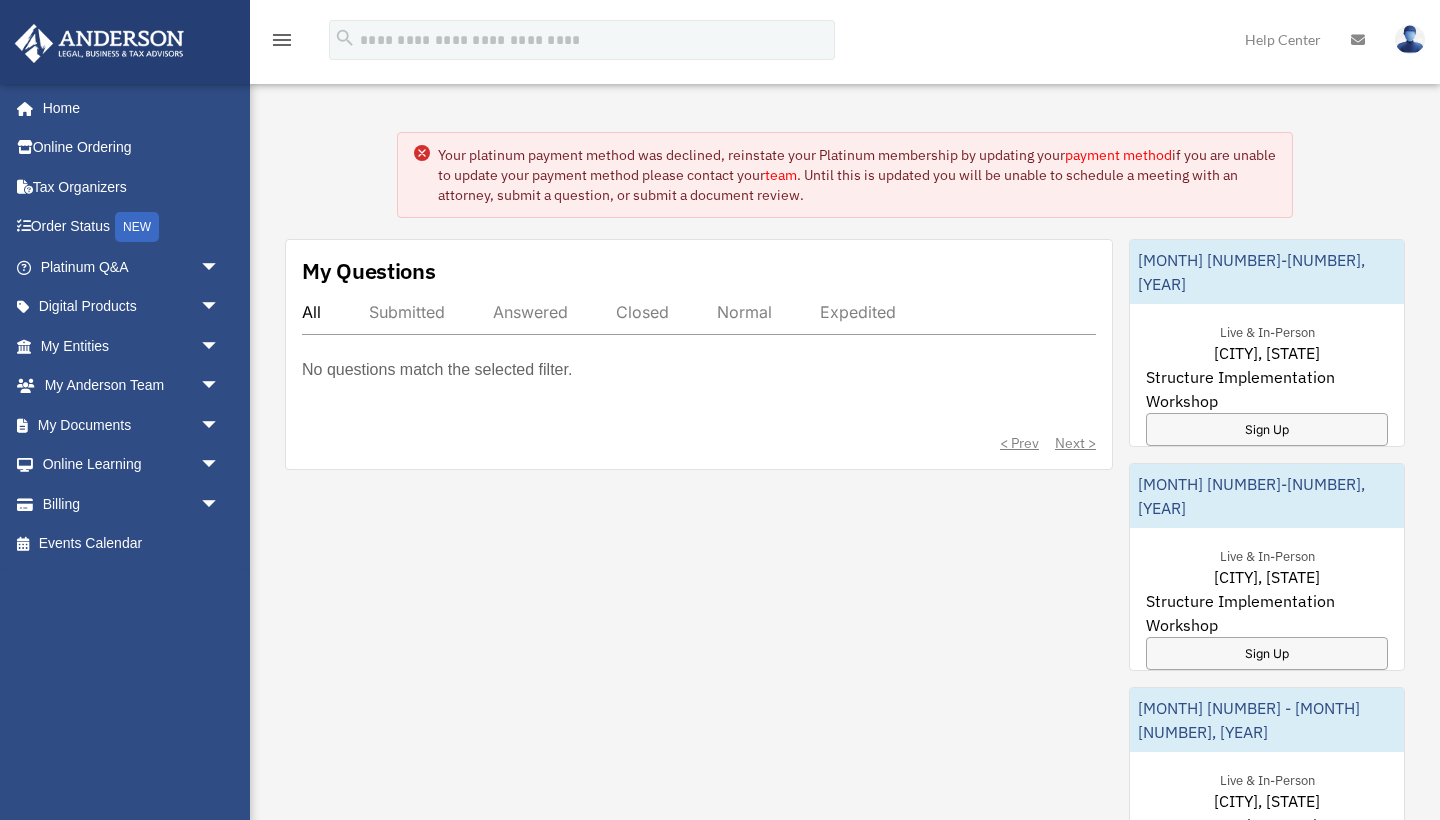 click on "Billing arrow_drop_down" at bounding box center (132, 504) 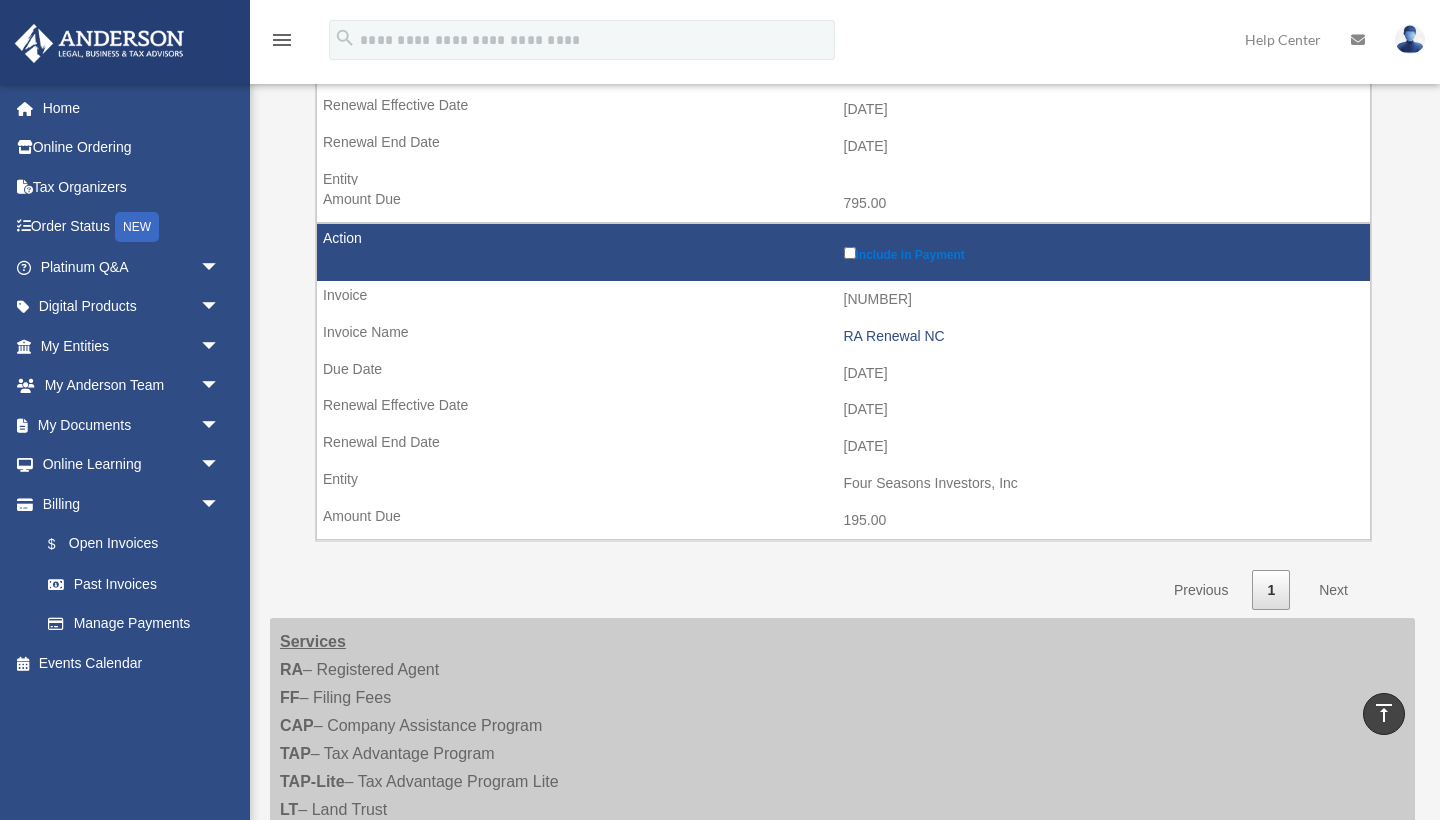 scroll, scrollTop: 746, scrollLeft: 0, axis: vertical 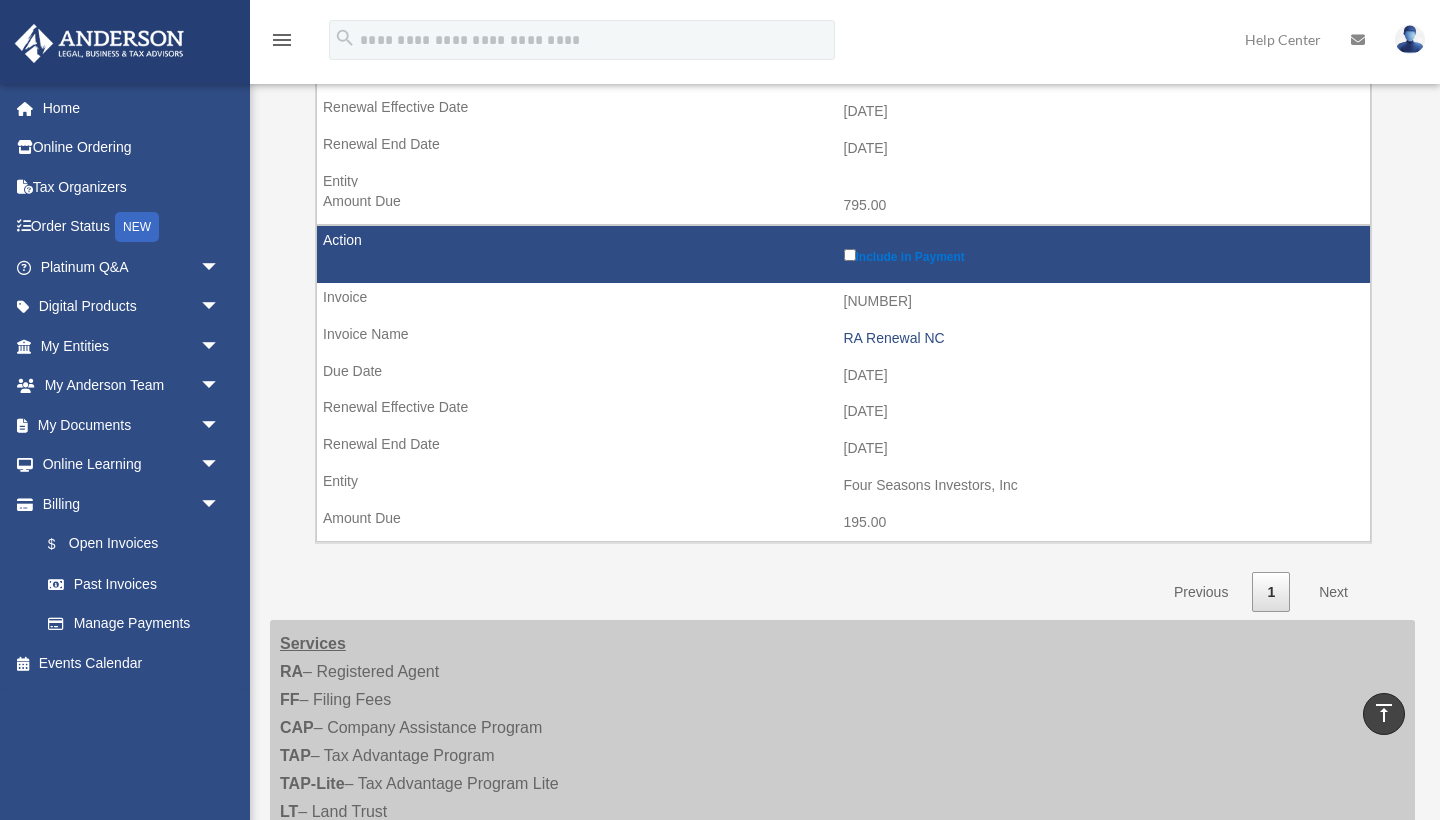 click on "Next" at bounding box center (1333, 592) 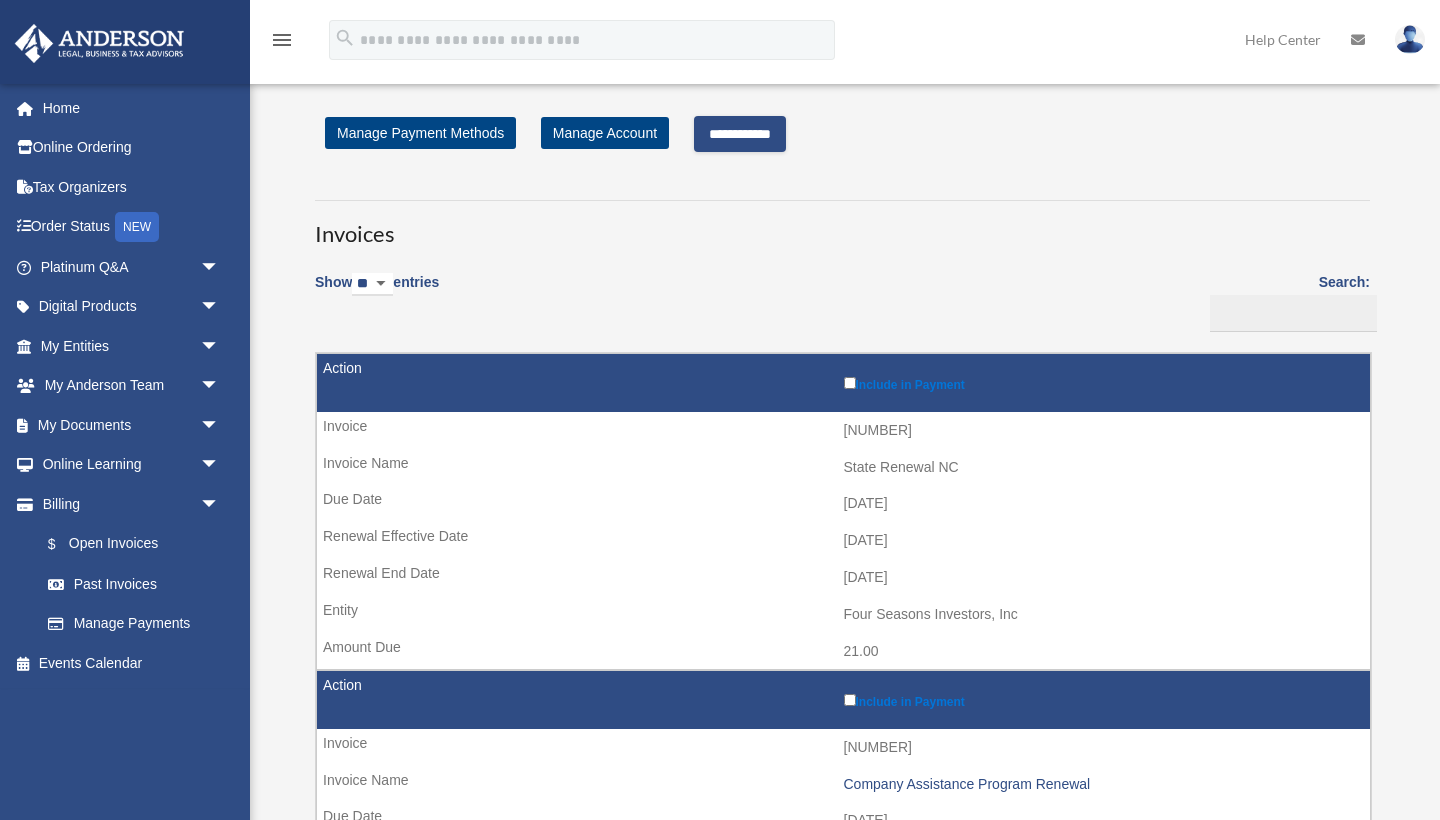 scroll, scrollTop: 0, scrollLeft: 0, axis: both 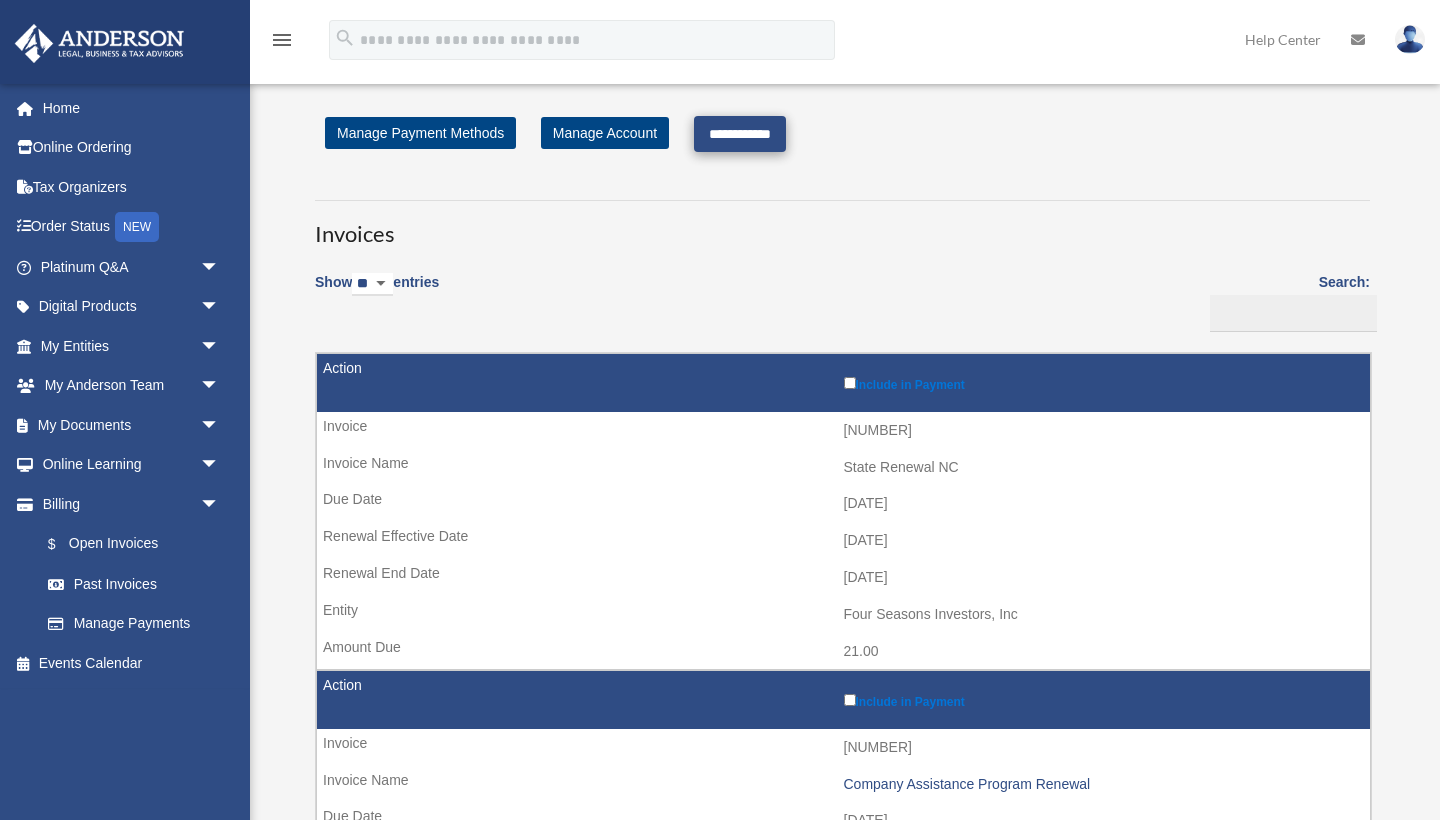 click on "**********" at bounding box center (740, 134) 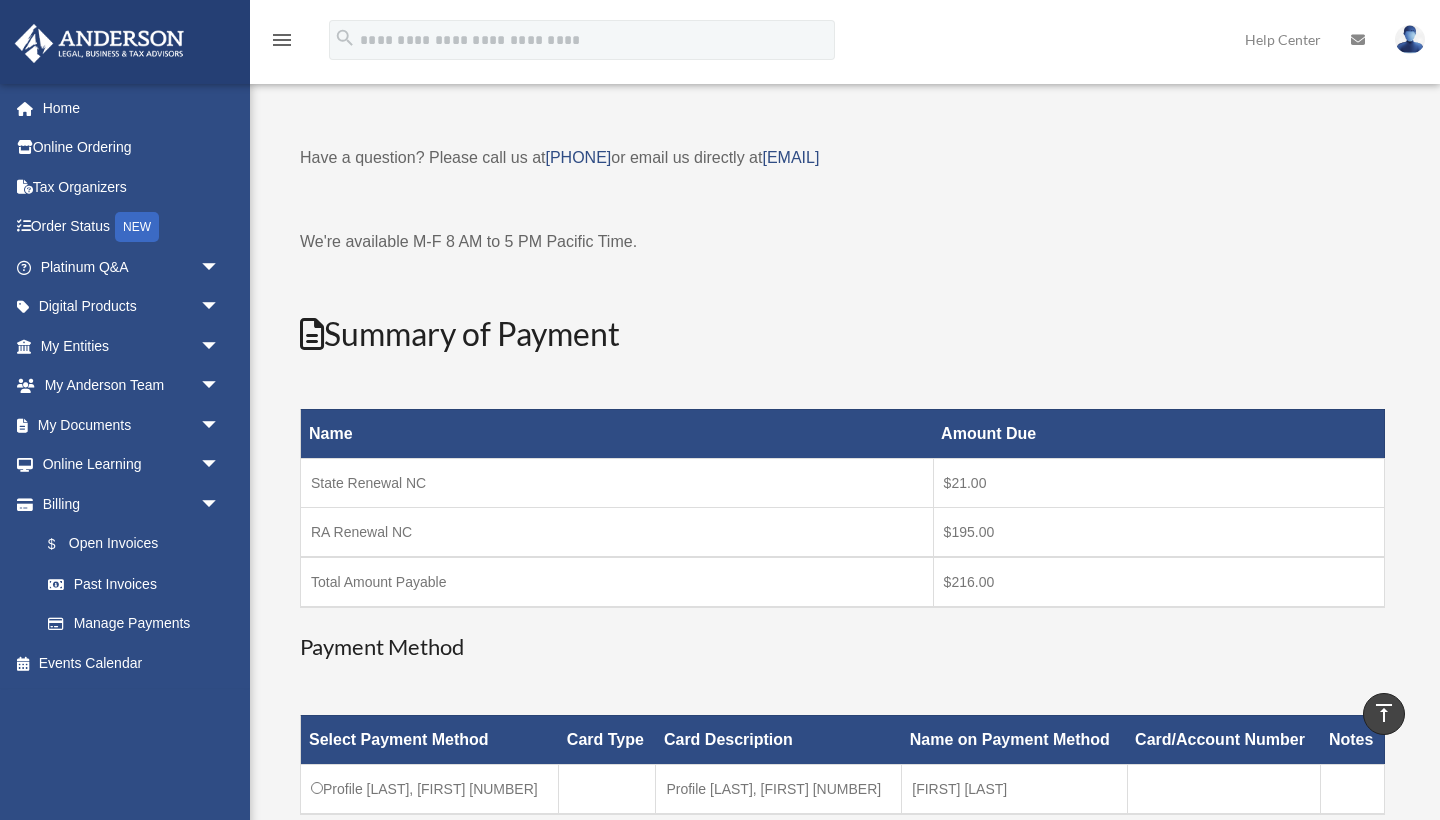 scroll, scrollTop: 0, scrollLeft: 0, axis: both 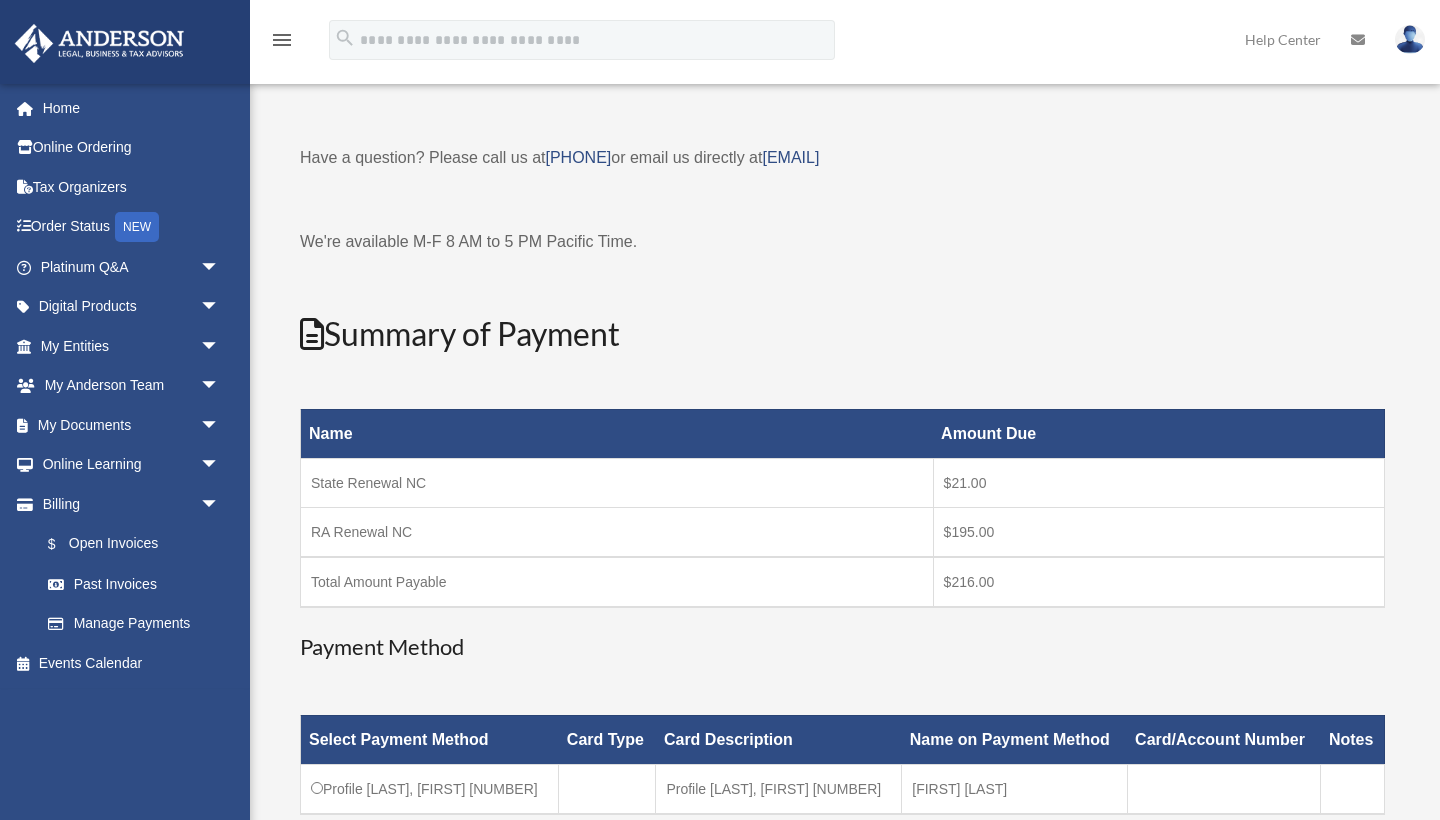 click at bounding box center (1410, 39) 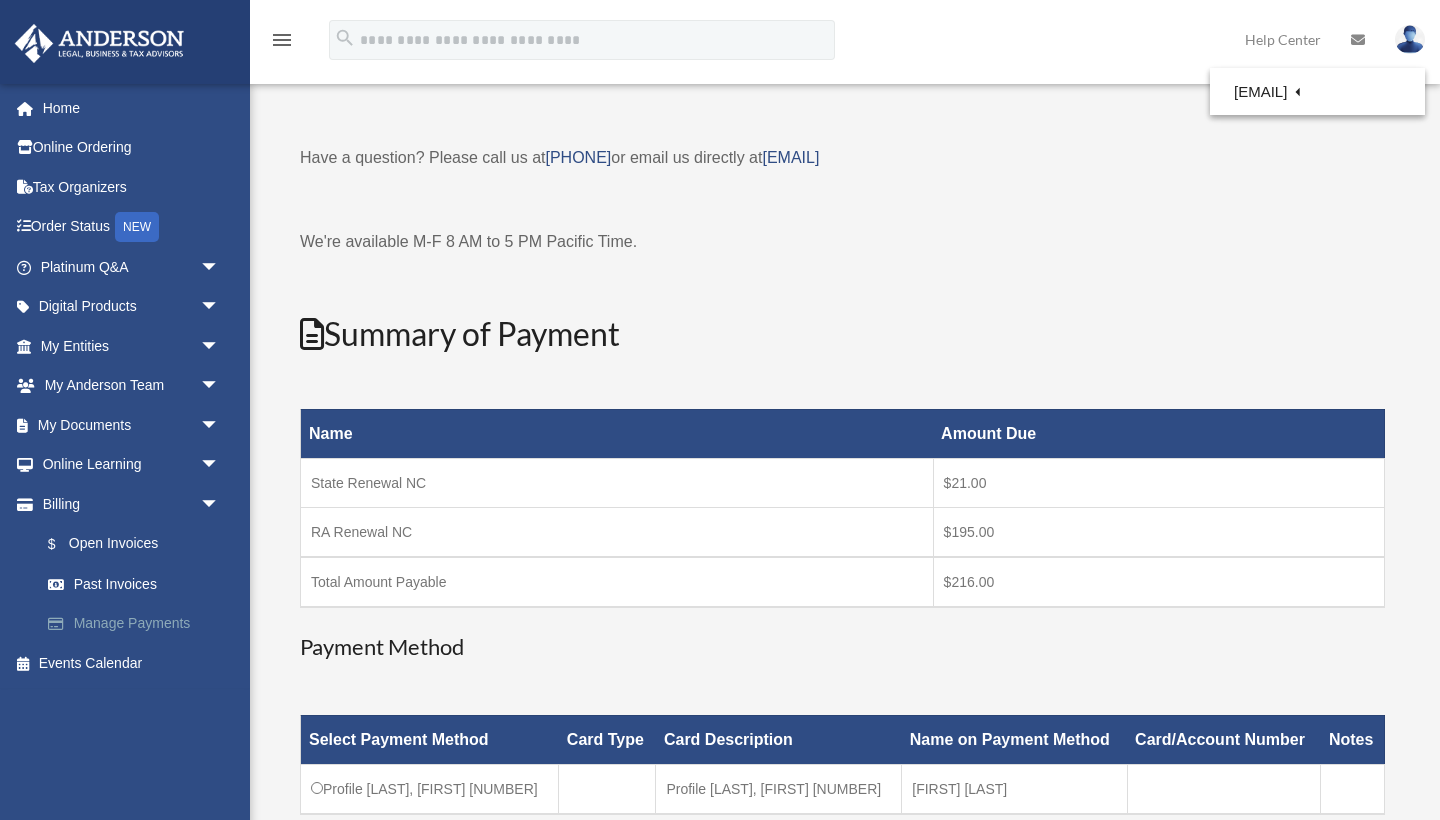 click on "Manage Payments" at bounding box center [139, 624] 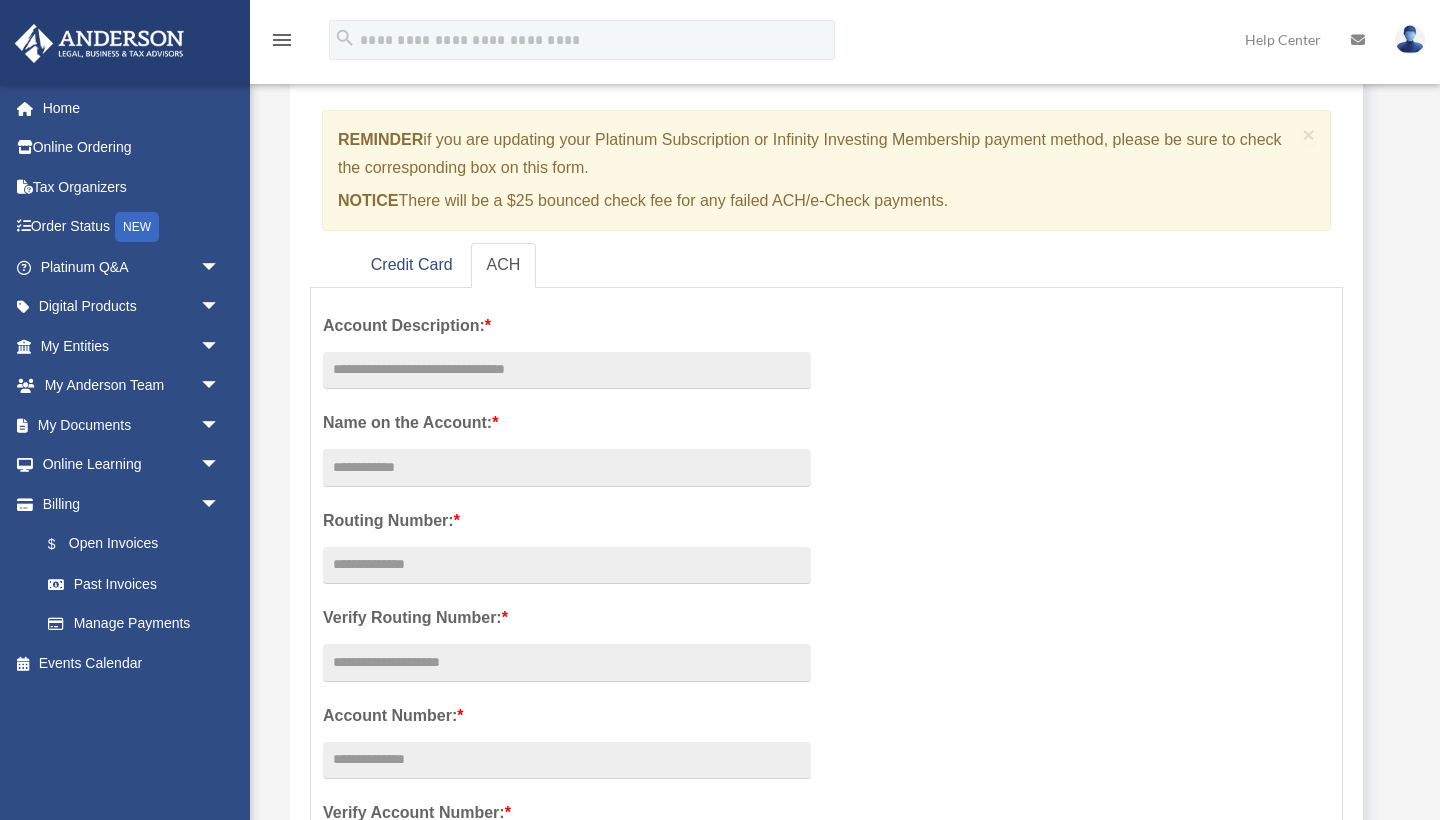 scroll, scrollTop: 158, scrollLeft: 0, axis: vertical 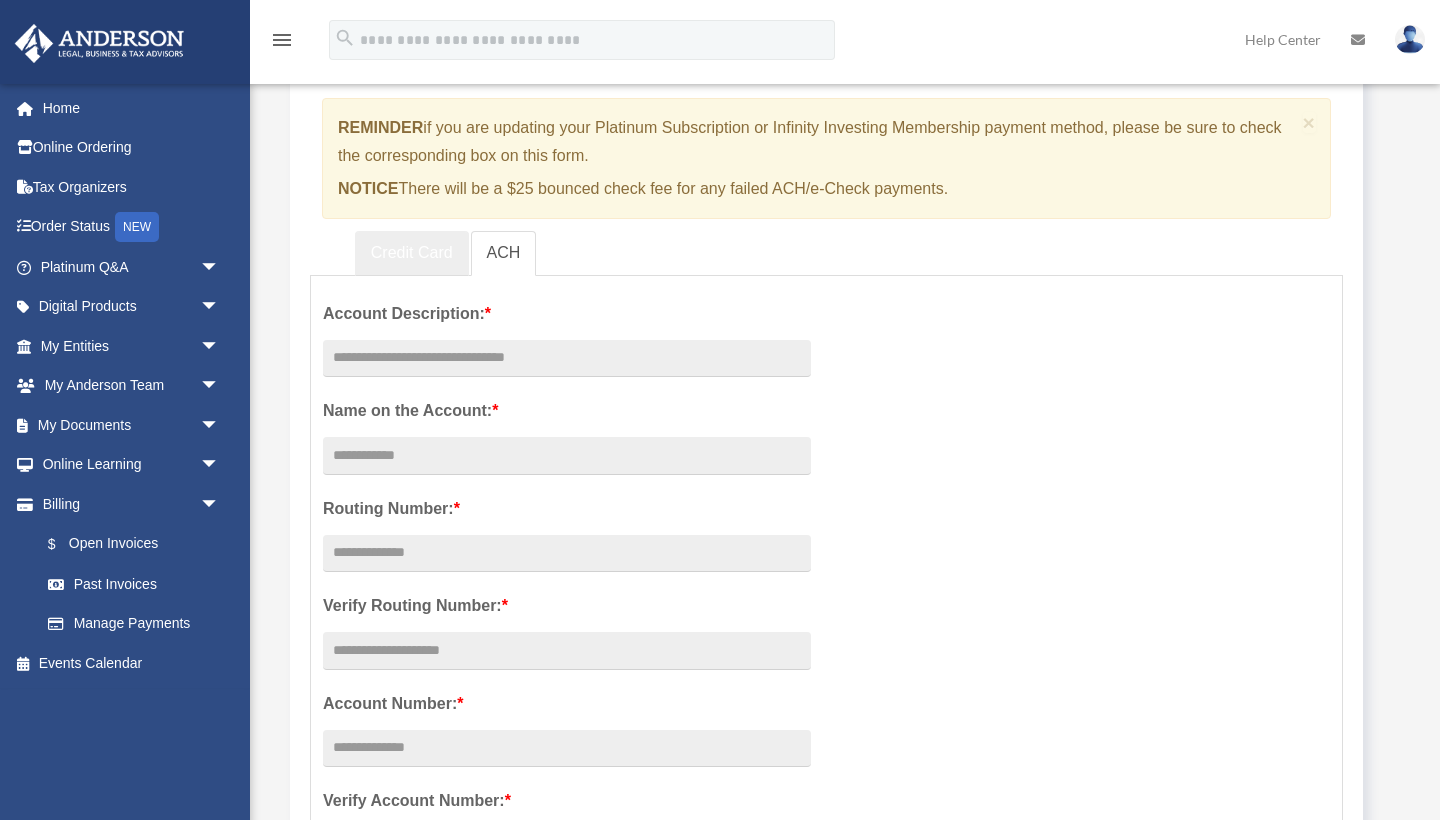 click on "Credit Card" at bounding box center [412, 253] 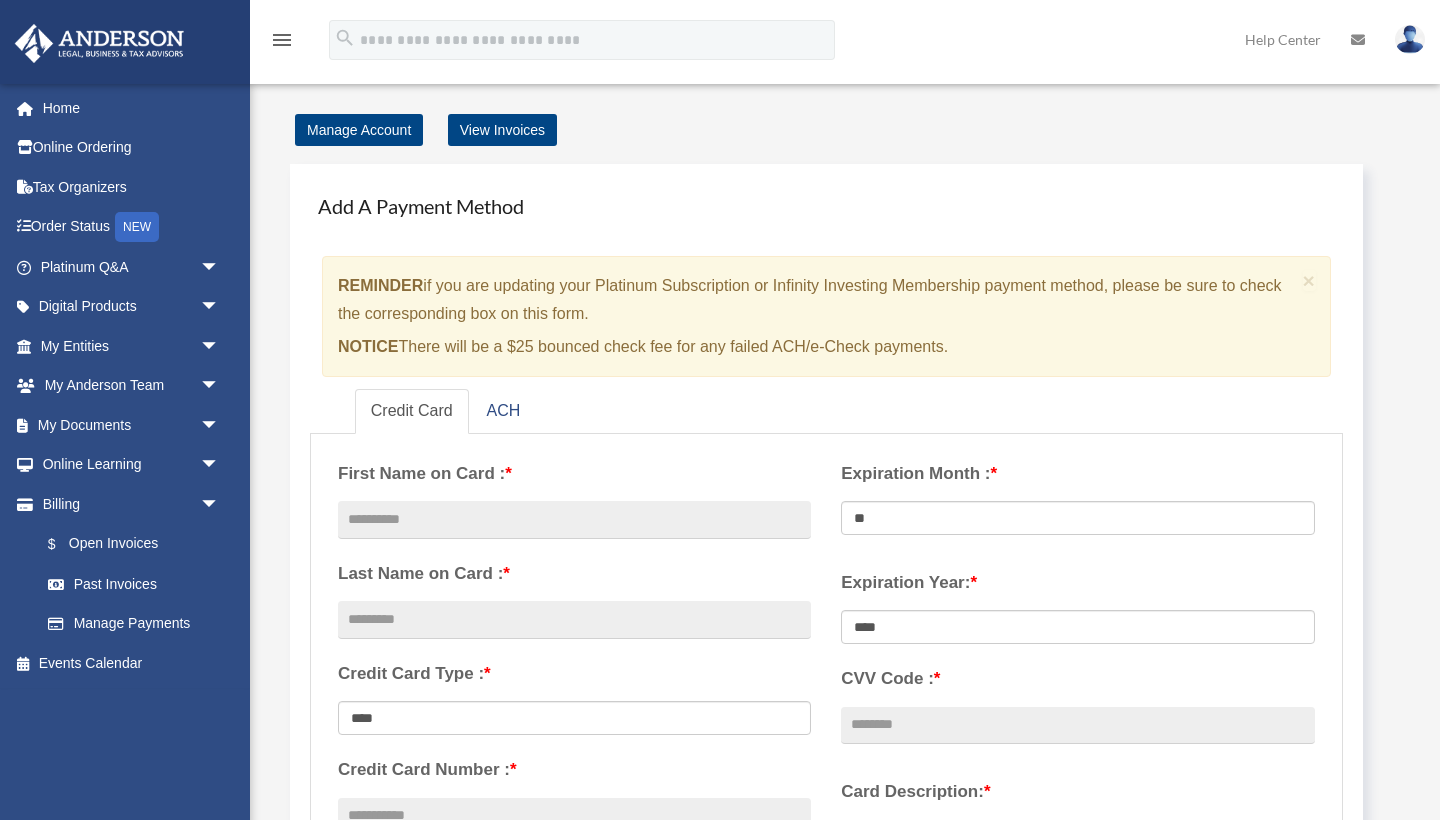 scroll, scrollTop: 0, scrollLeft: 0, axis: both 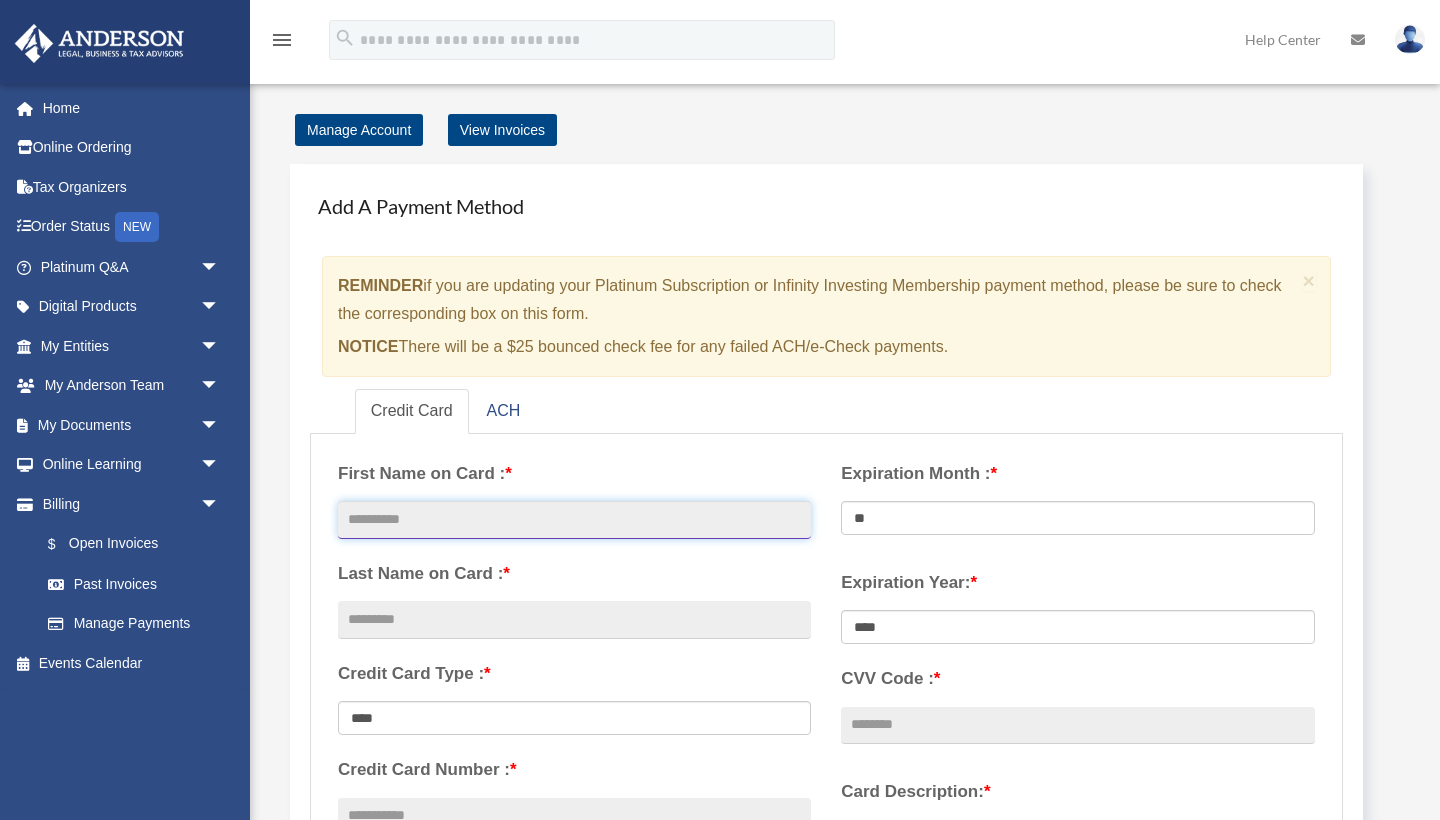 click at bounding box center (574, 520) 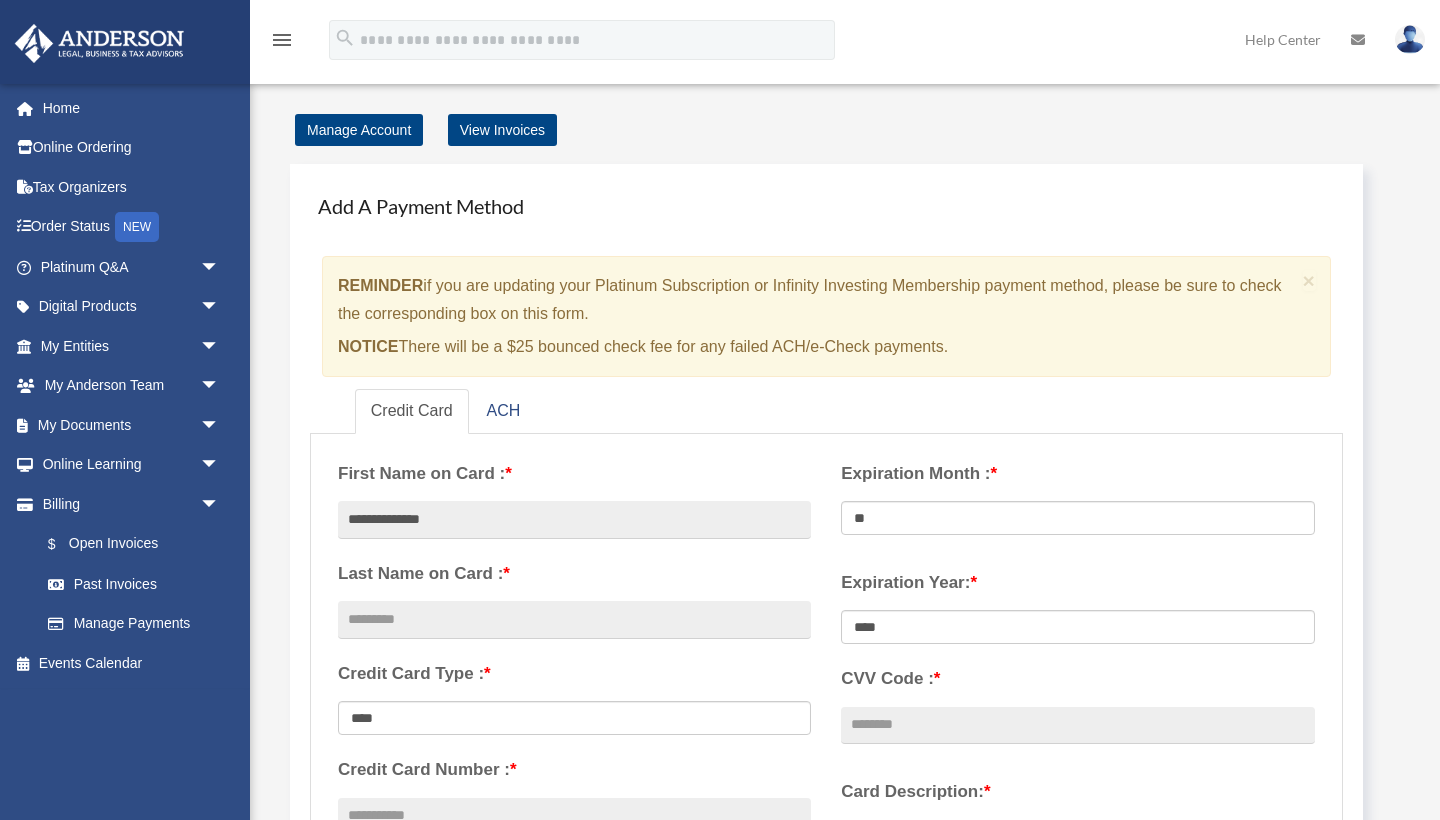 click on "Last Name on Card : *" at bounding box center [574, 574] 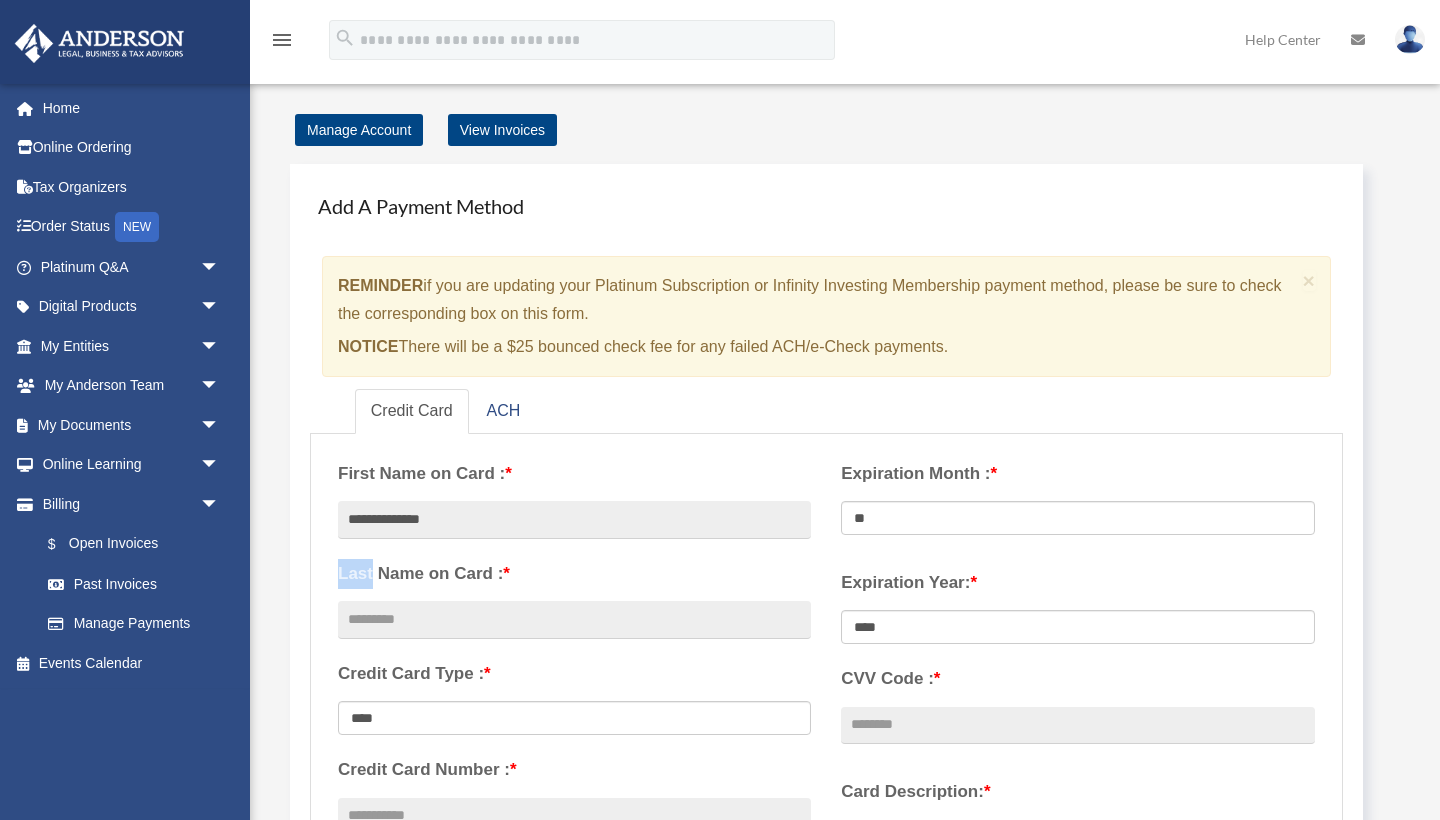 click on "**********" at bounding box center (574, 650) 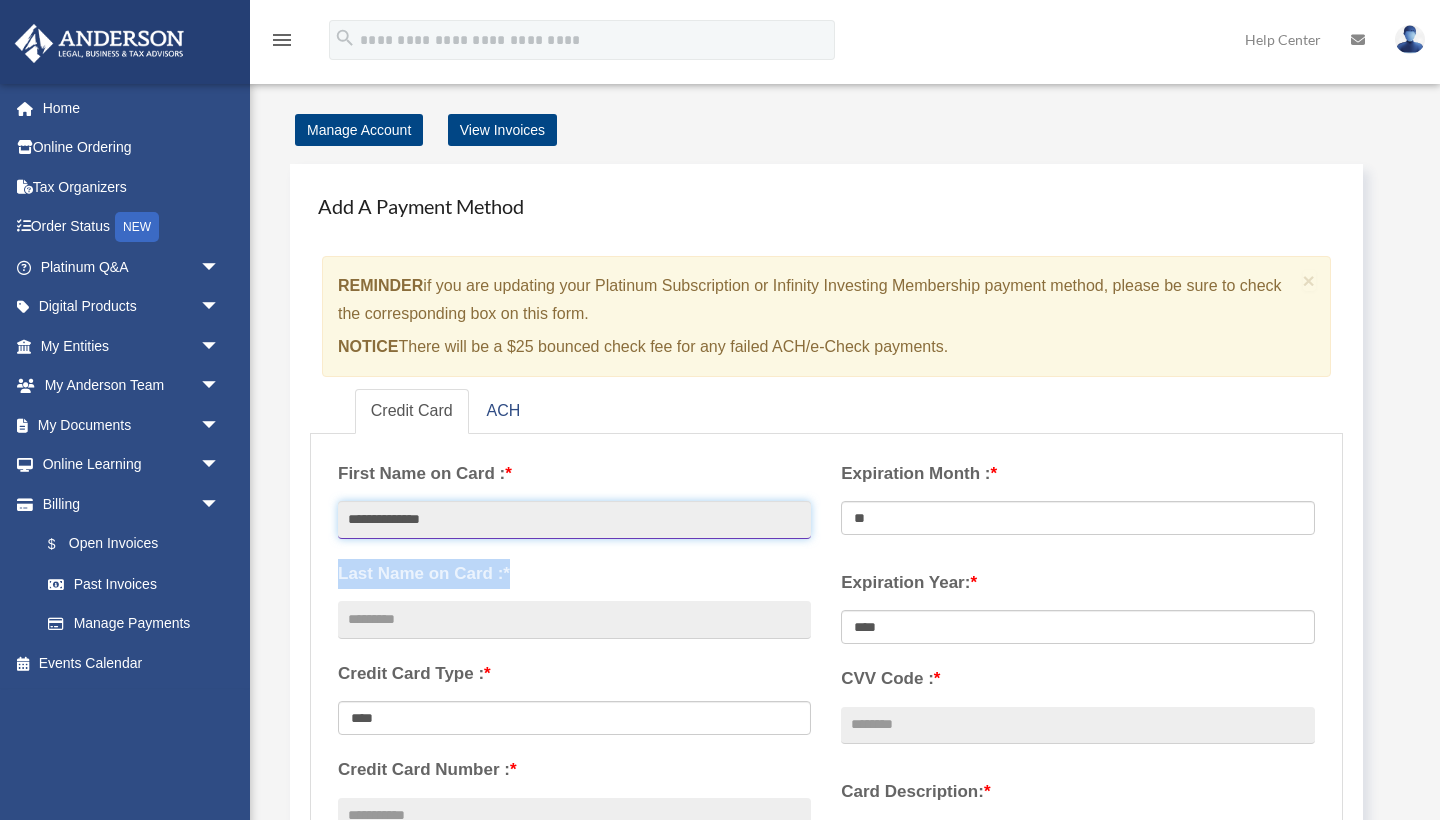 click on "**********" at bounding box center (574, 520) 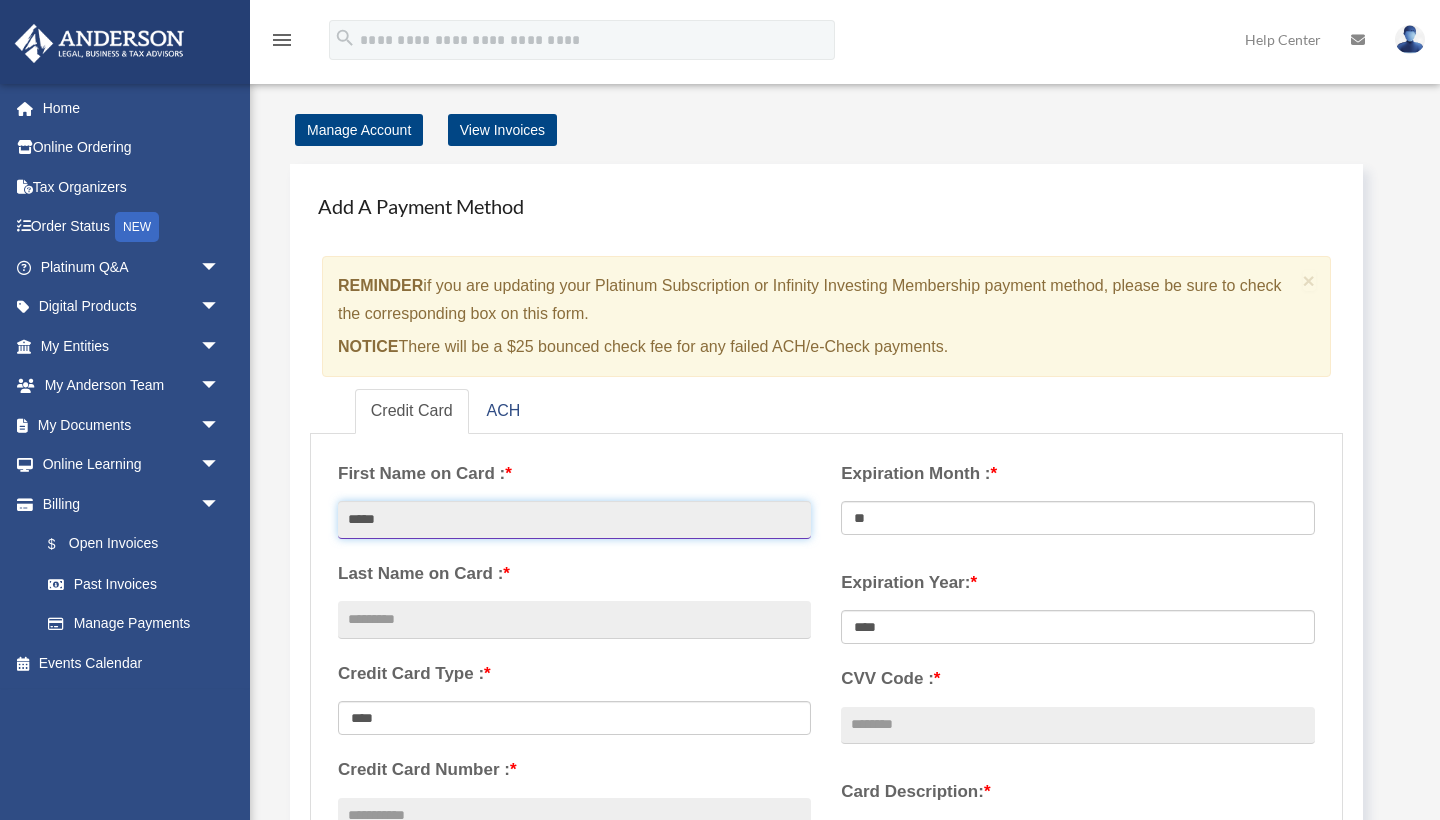 type on "****" 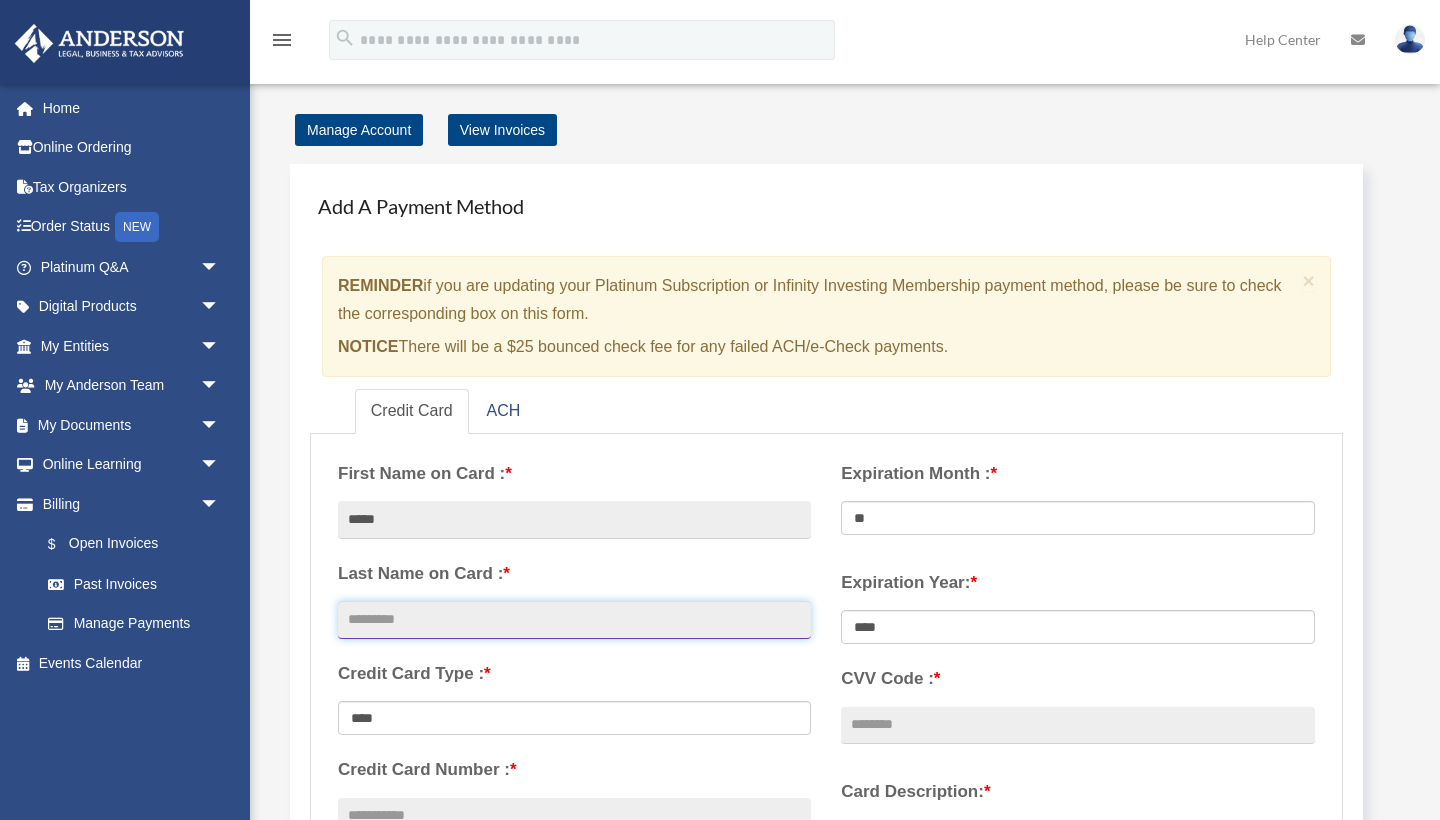 click at bounding box center [574, 620] 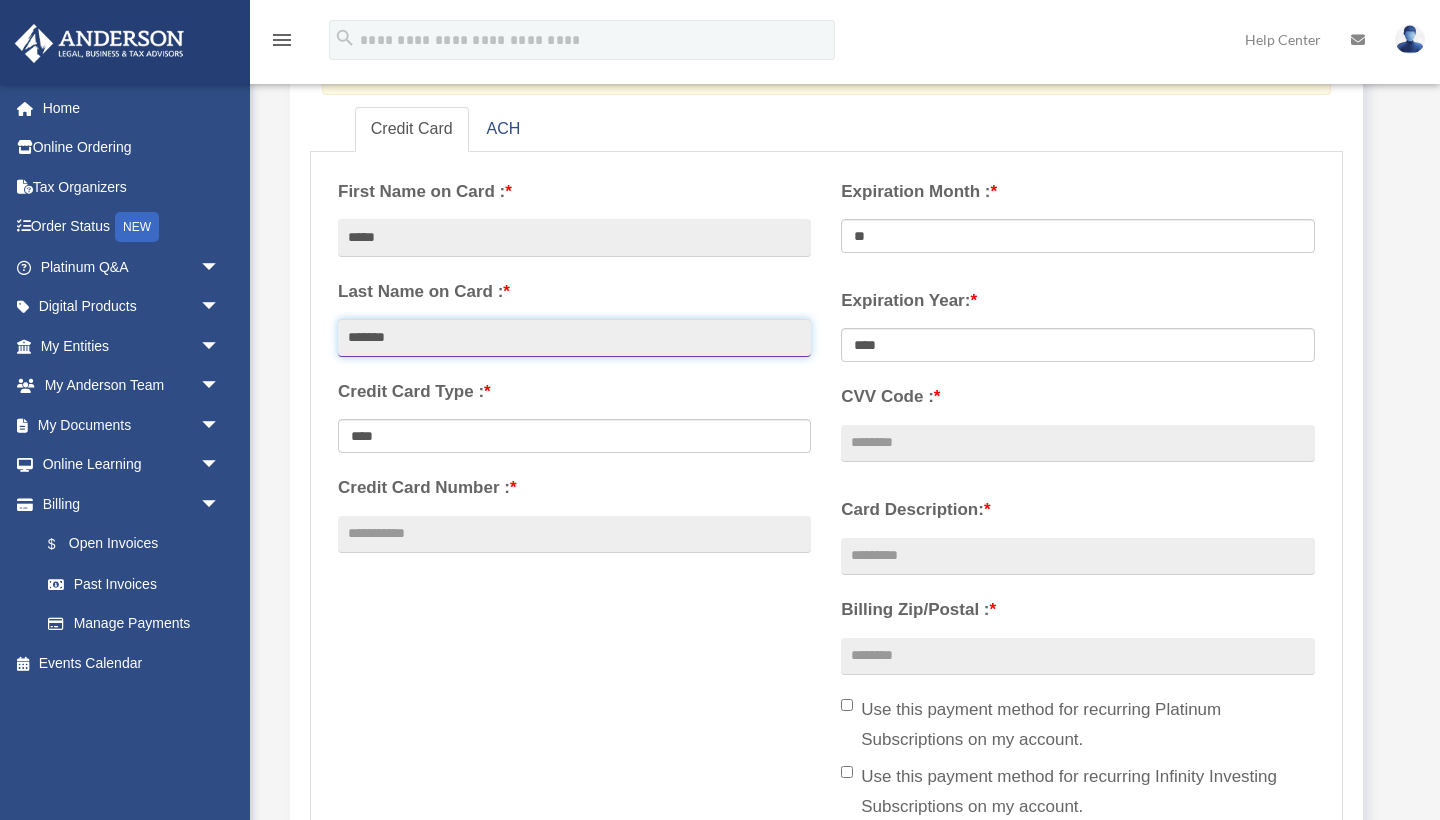 scroll, scrollTop: 379, scrollLeft: 0, axis: vertical 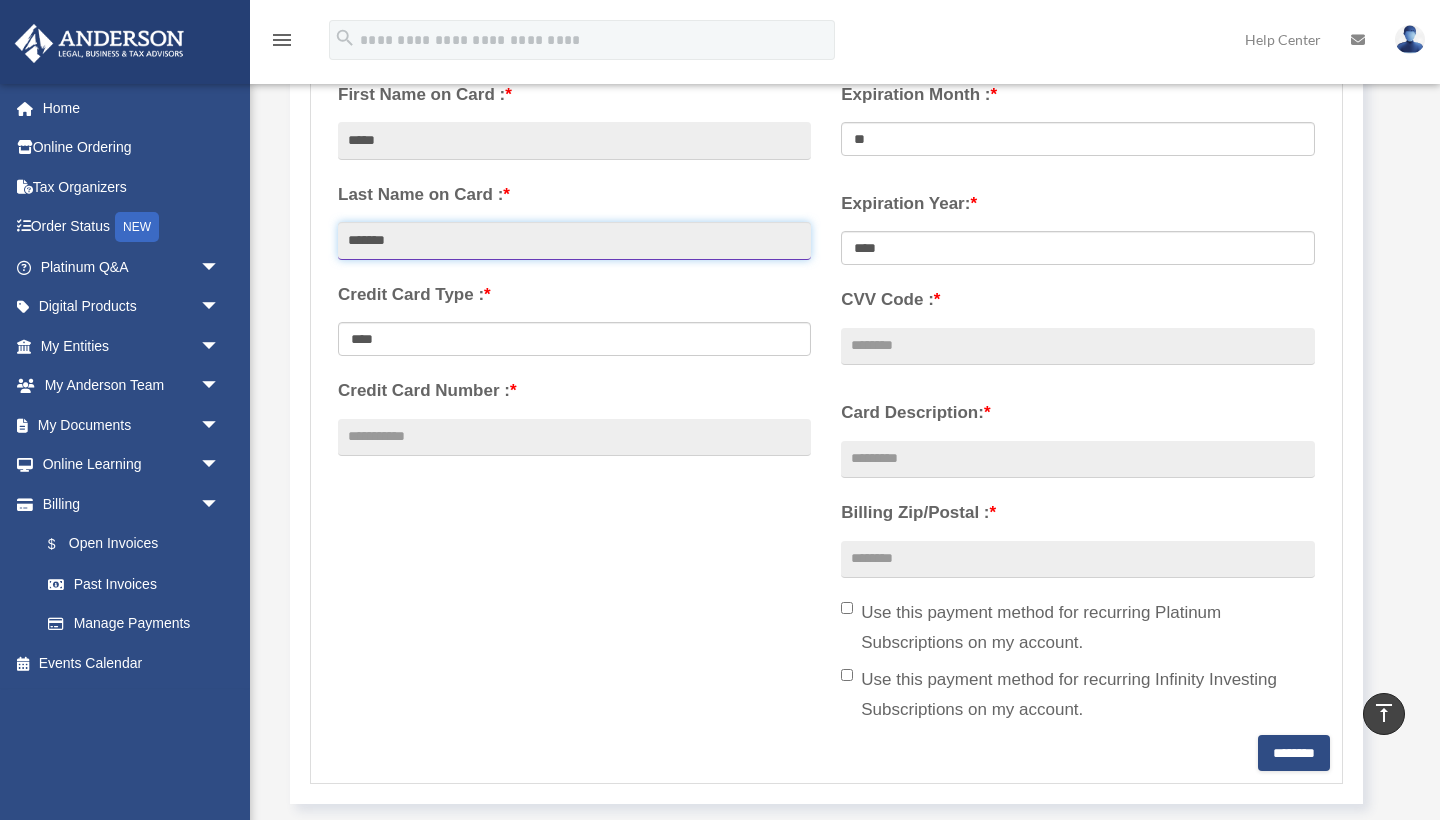 type on "*******" 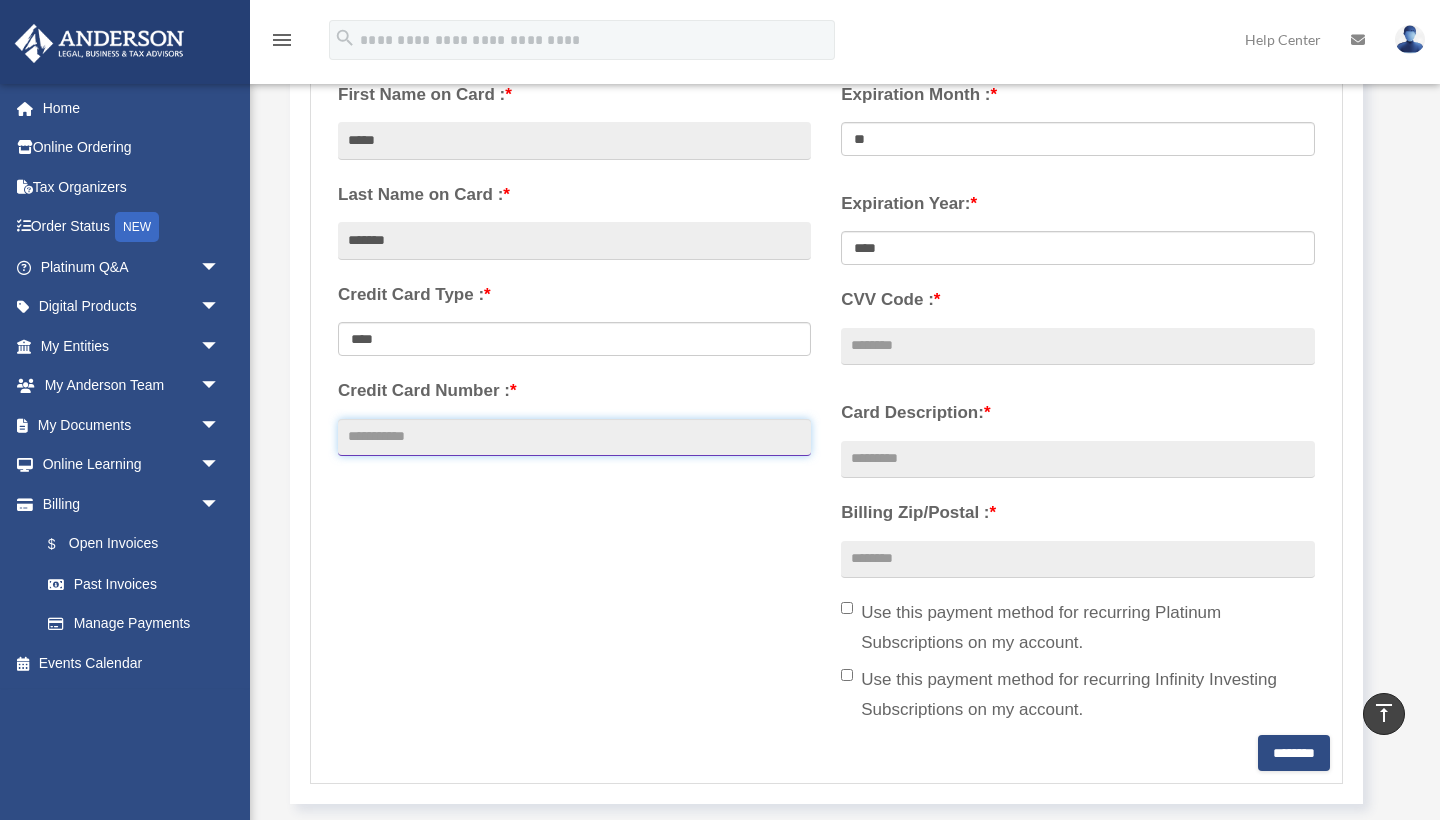 click on "Credit Card Number : *" at bounding box center [574, 438] 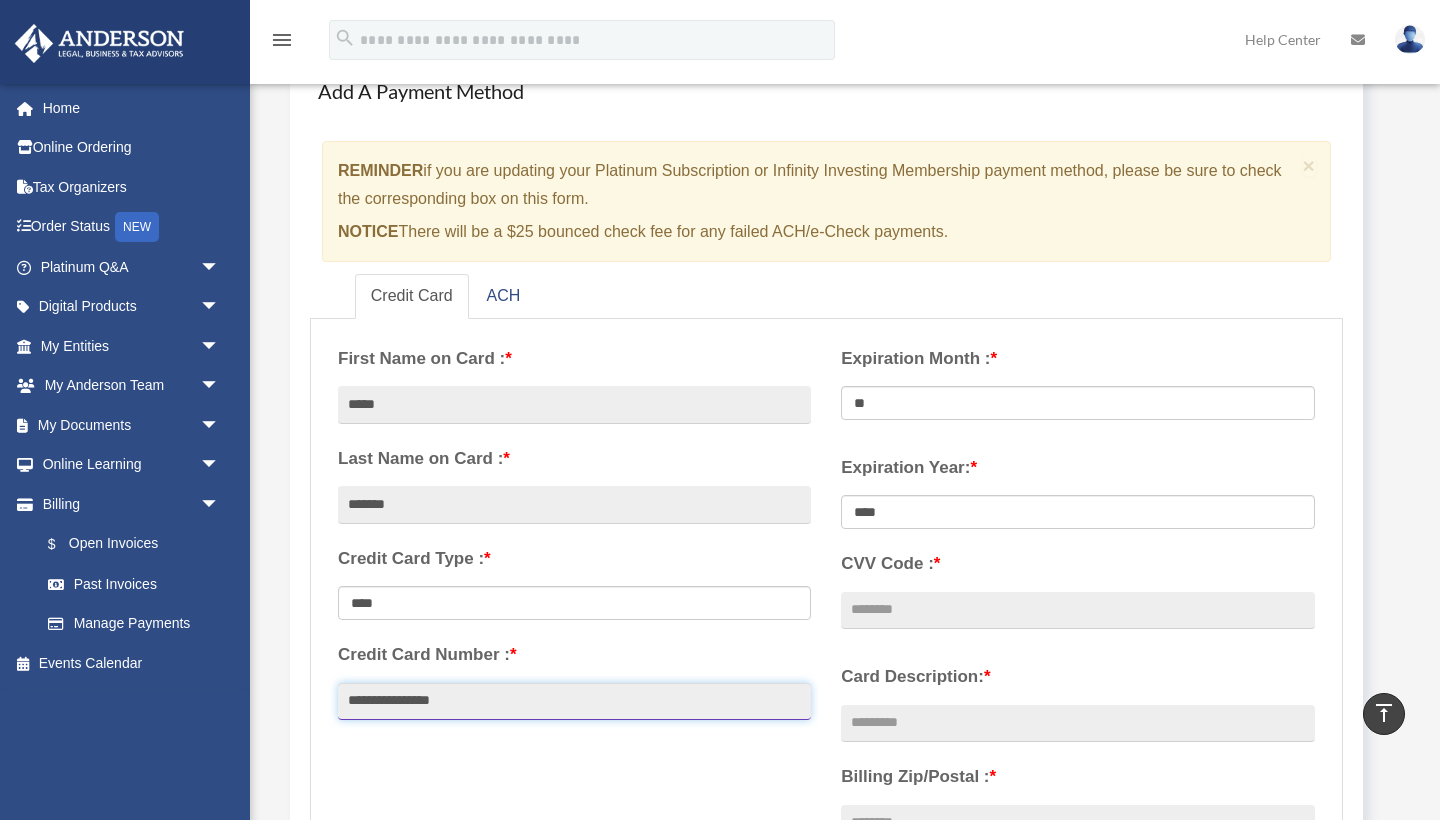 scroll, scrollTop: 96, scrollLeft: 0, axis: vertical 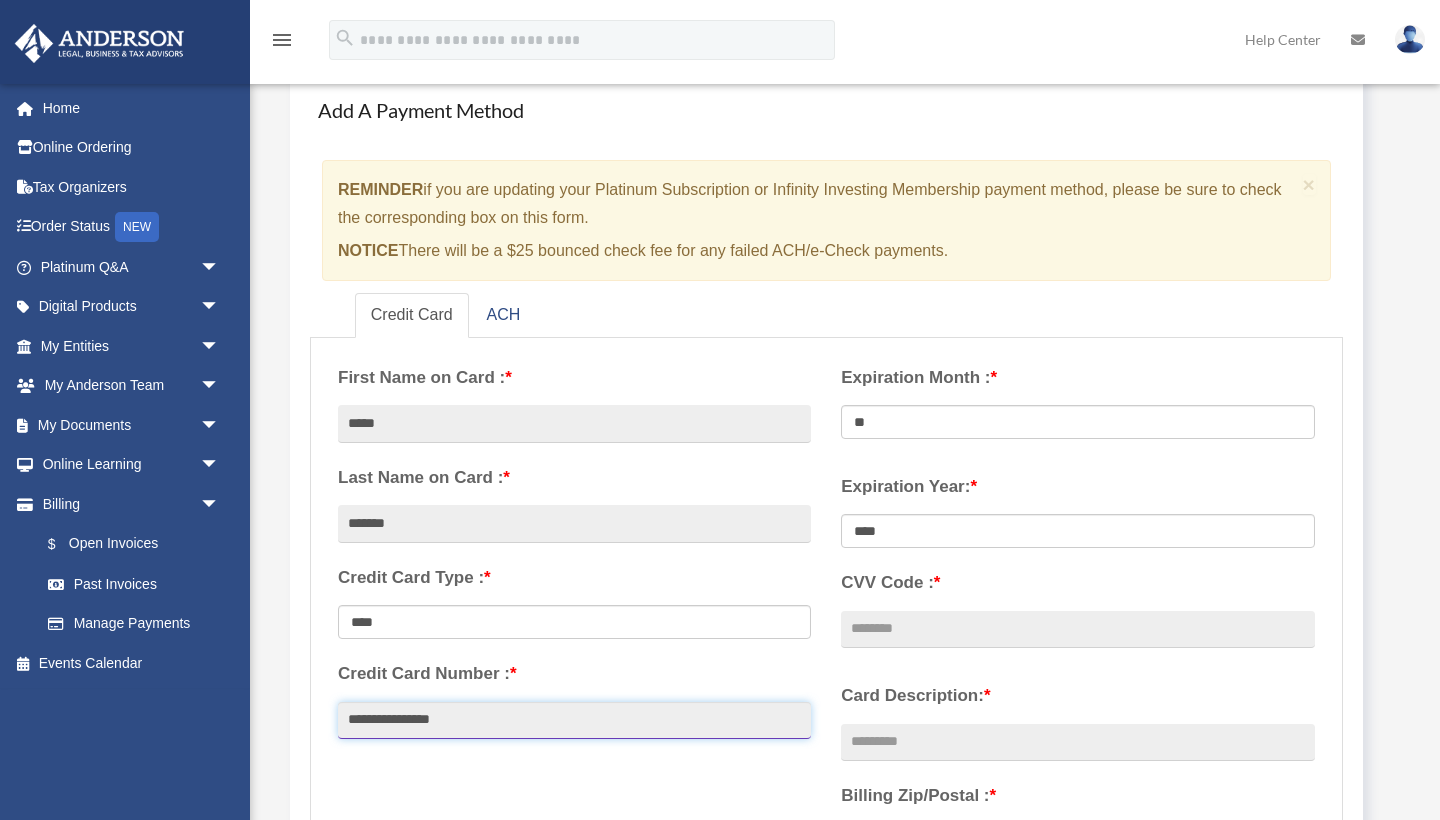 type on "**********" 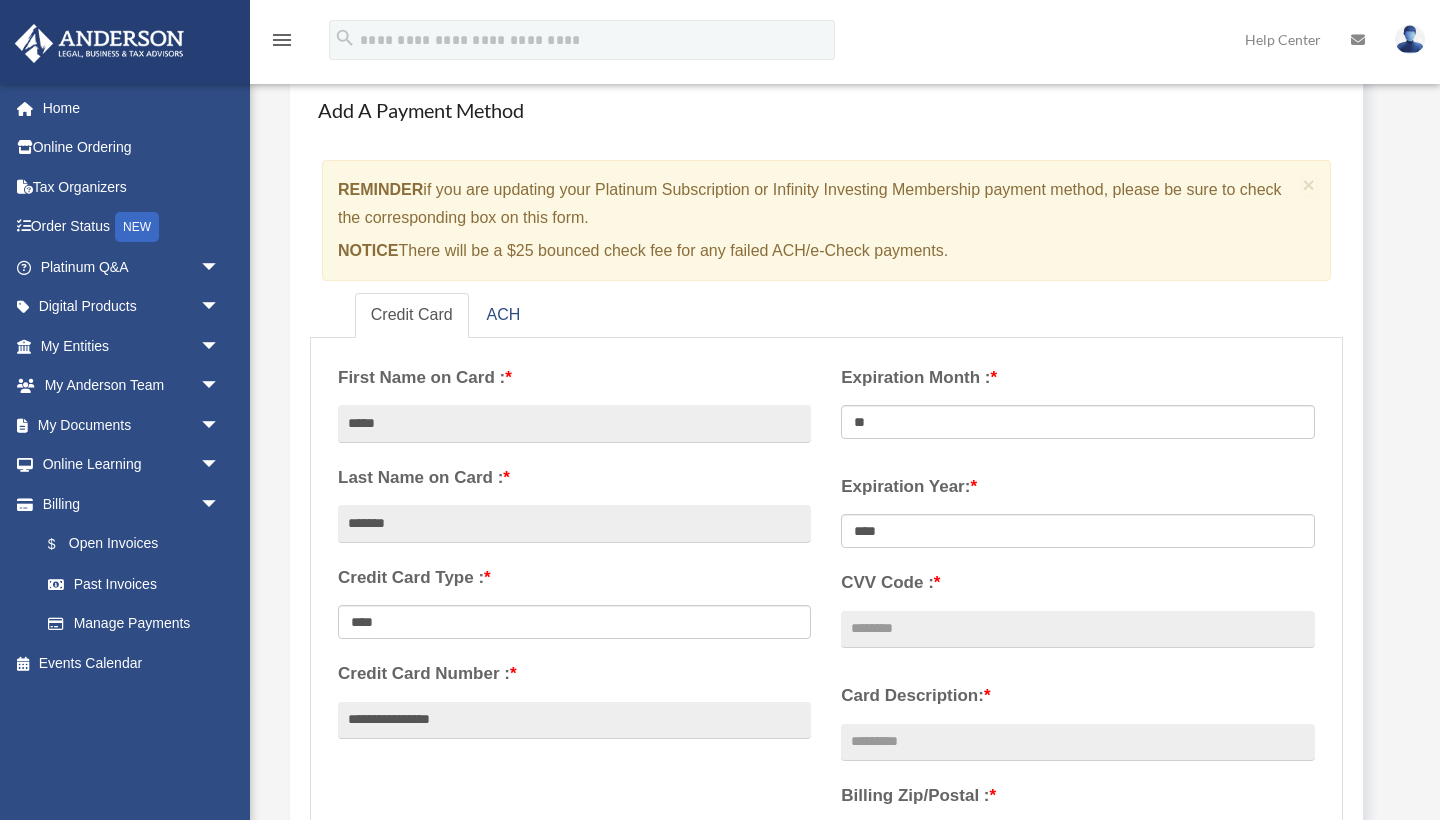 click on "Expiration Month : *
**
**
**
**
**
**
** ** ** ** **" at bounding box center [1077, 404] 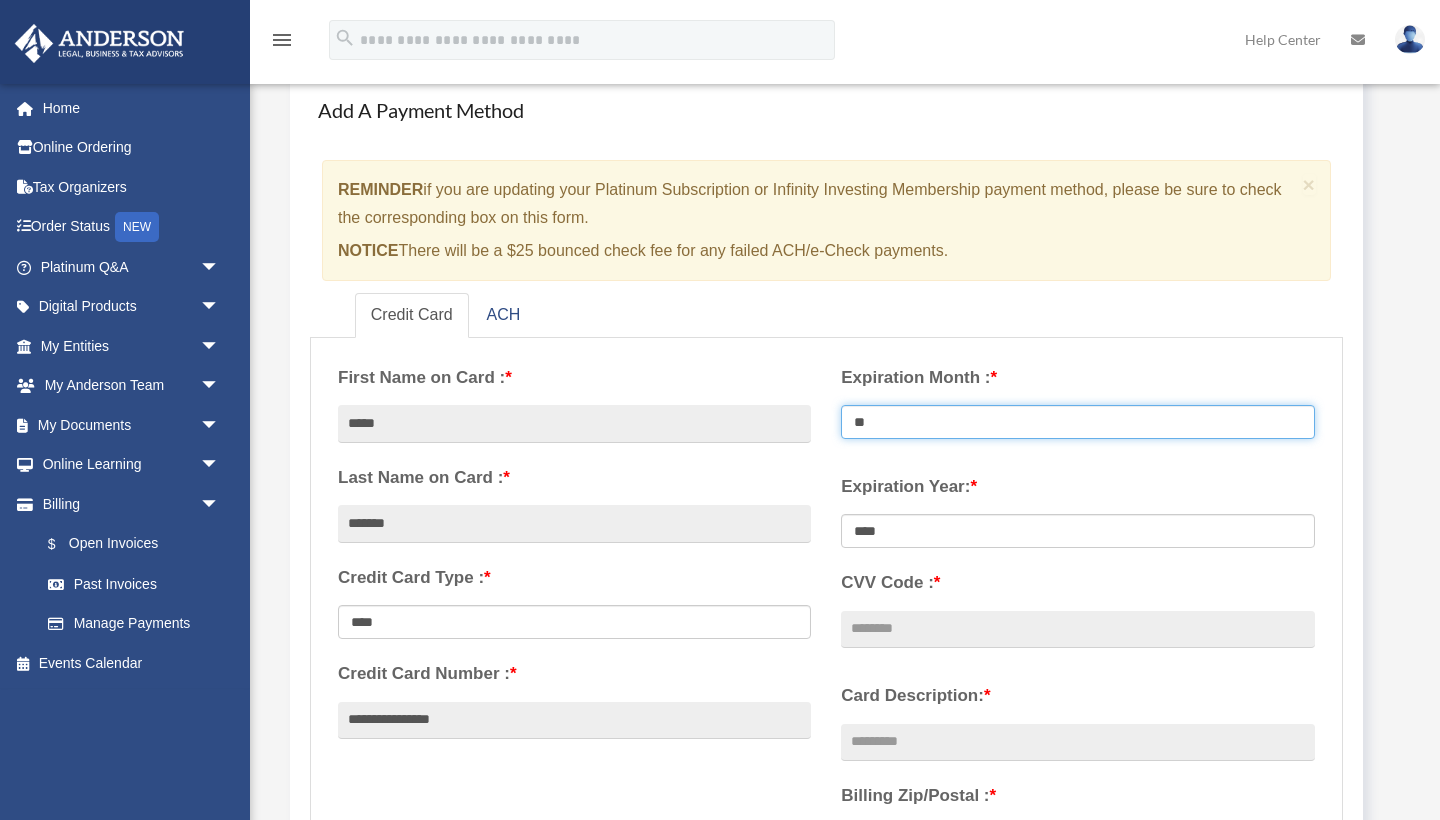 select on "**" 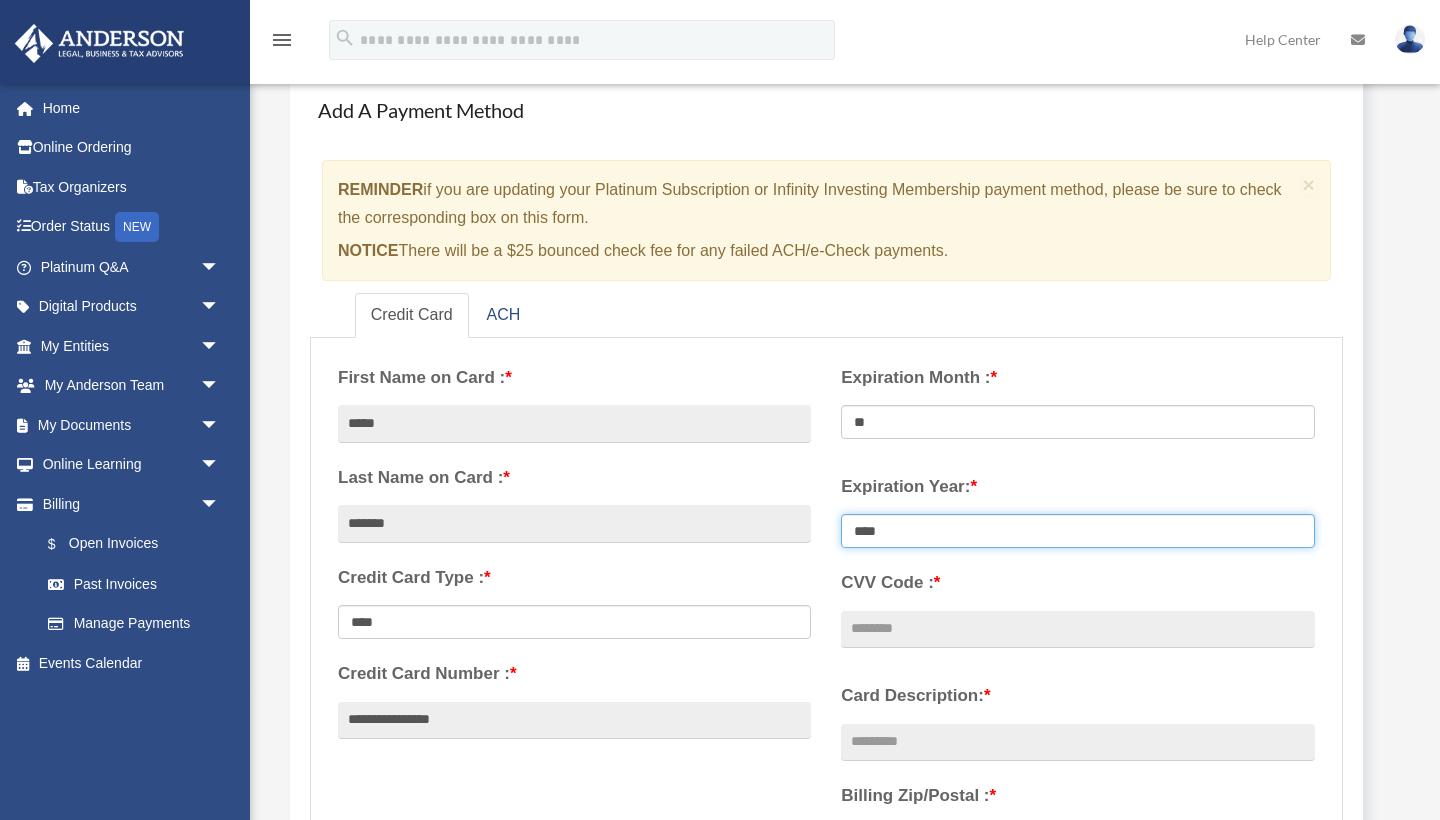 select on "****" 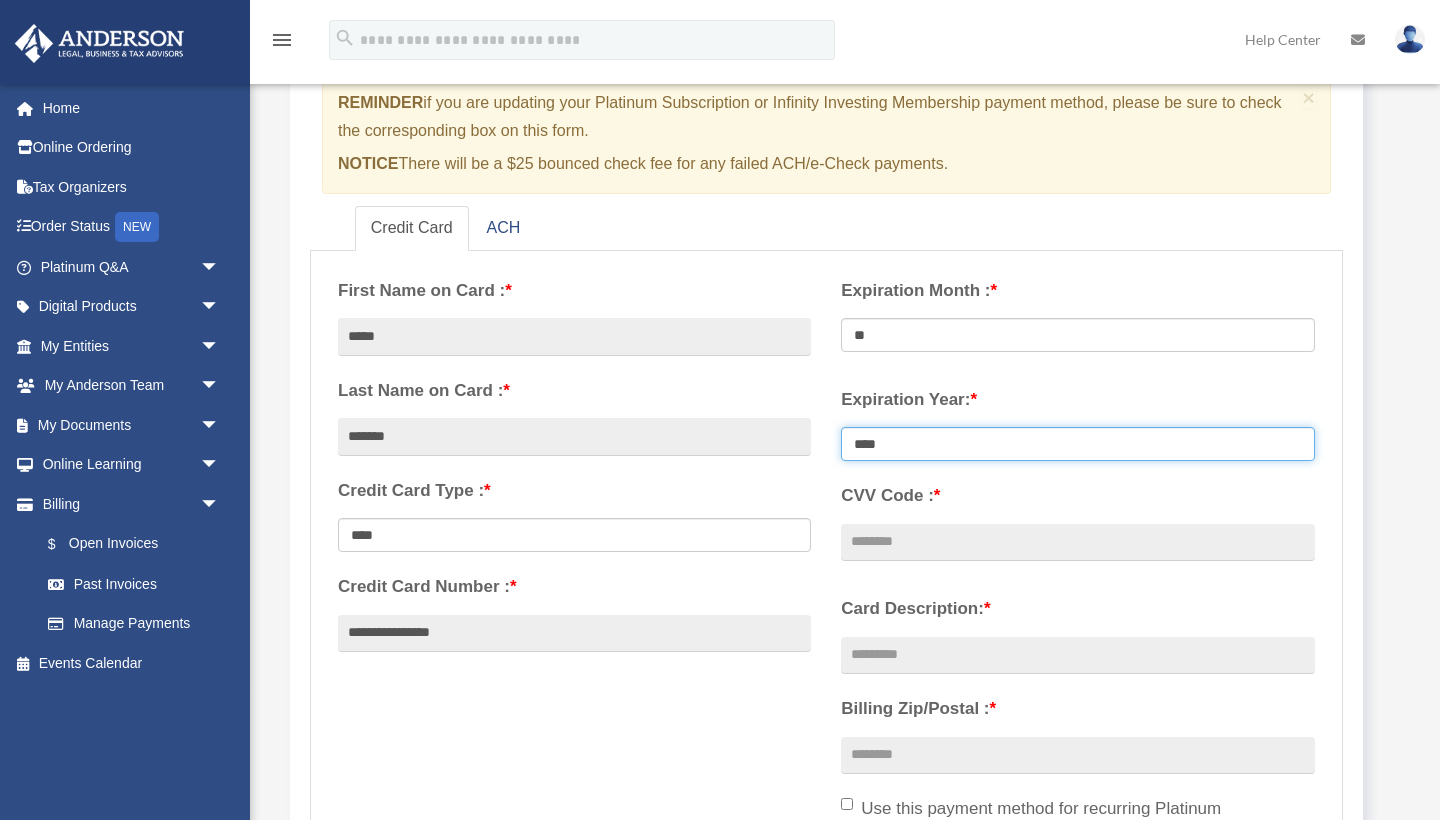 scroll, scrollTop: 203, scrollLeft: 0, axis: vertical 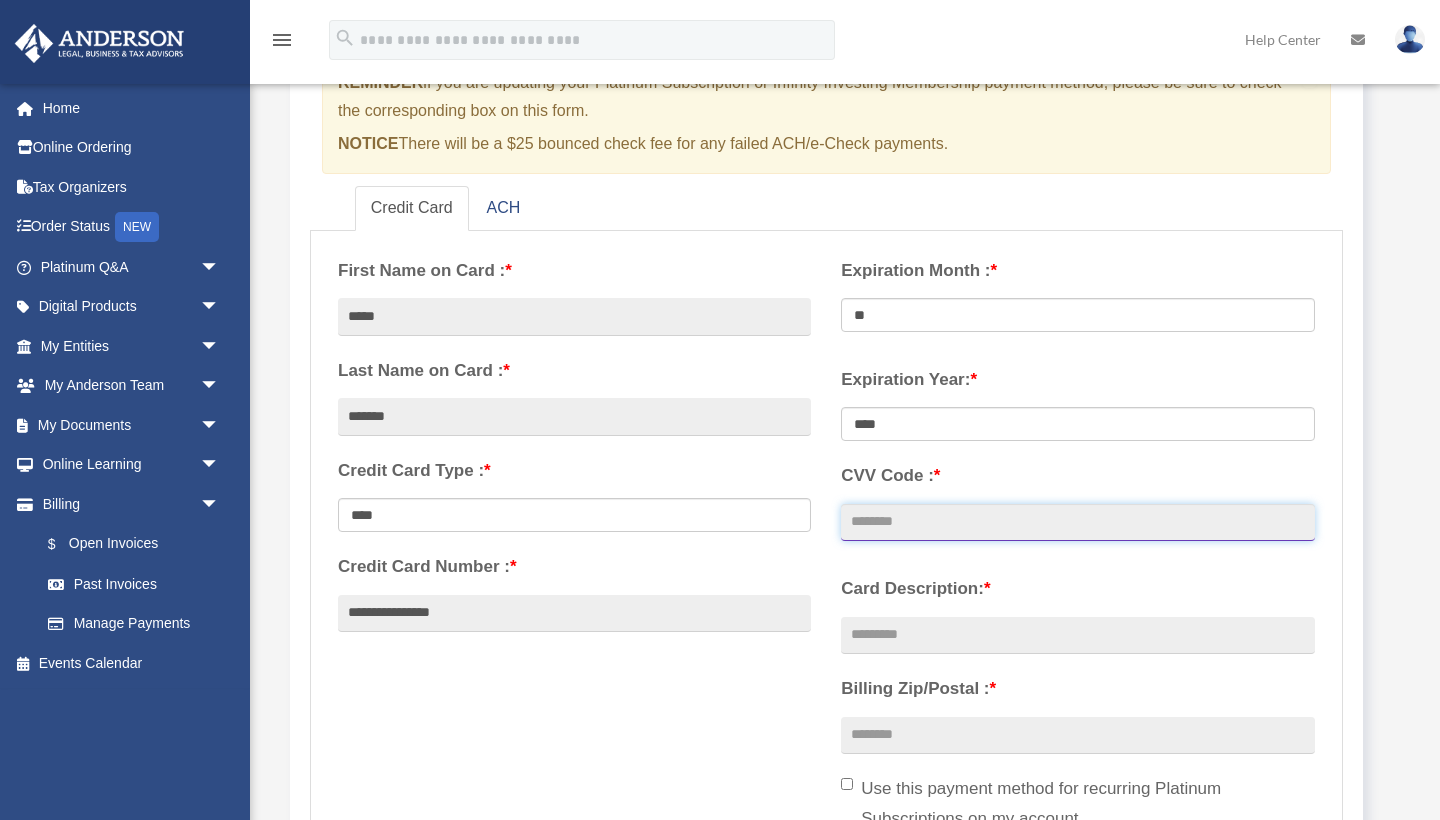click on "CVV Code : *" at bounding box center (1077, 523) 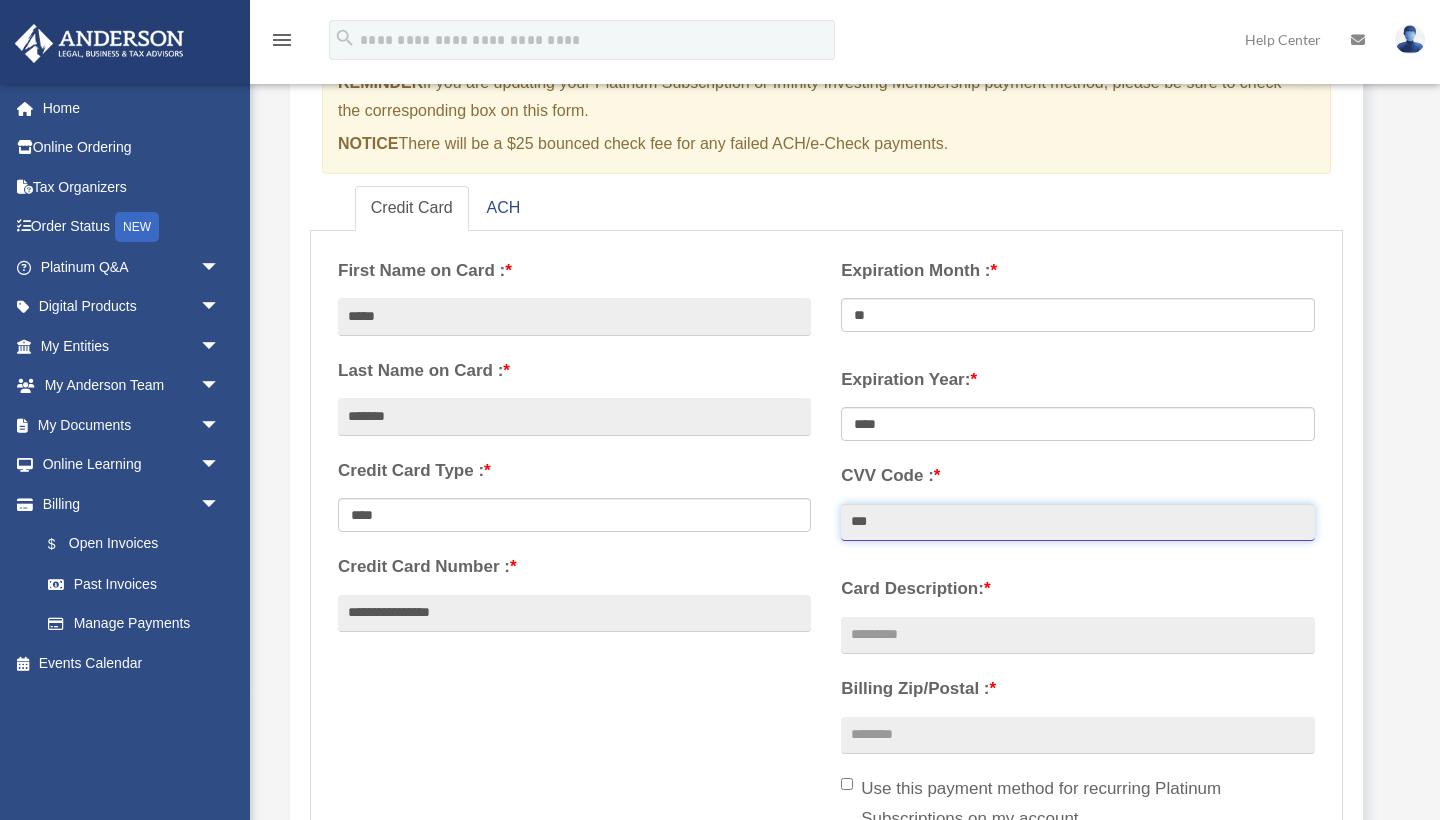 type on "***" 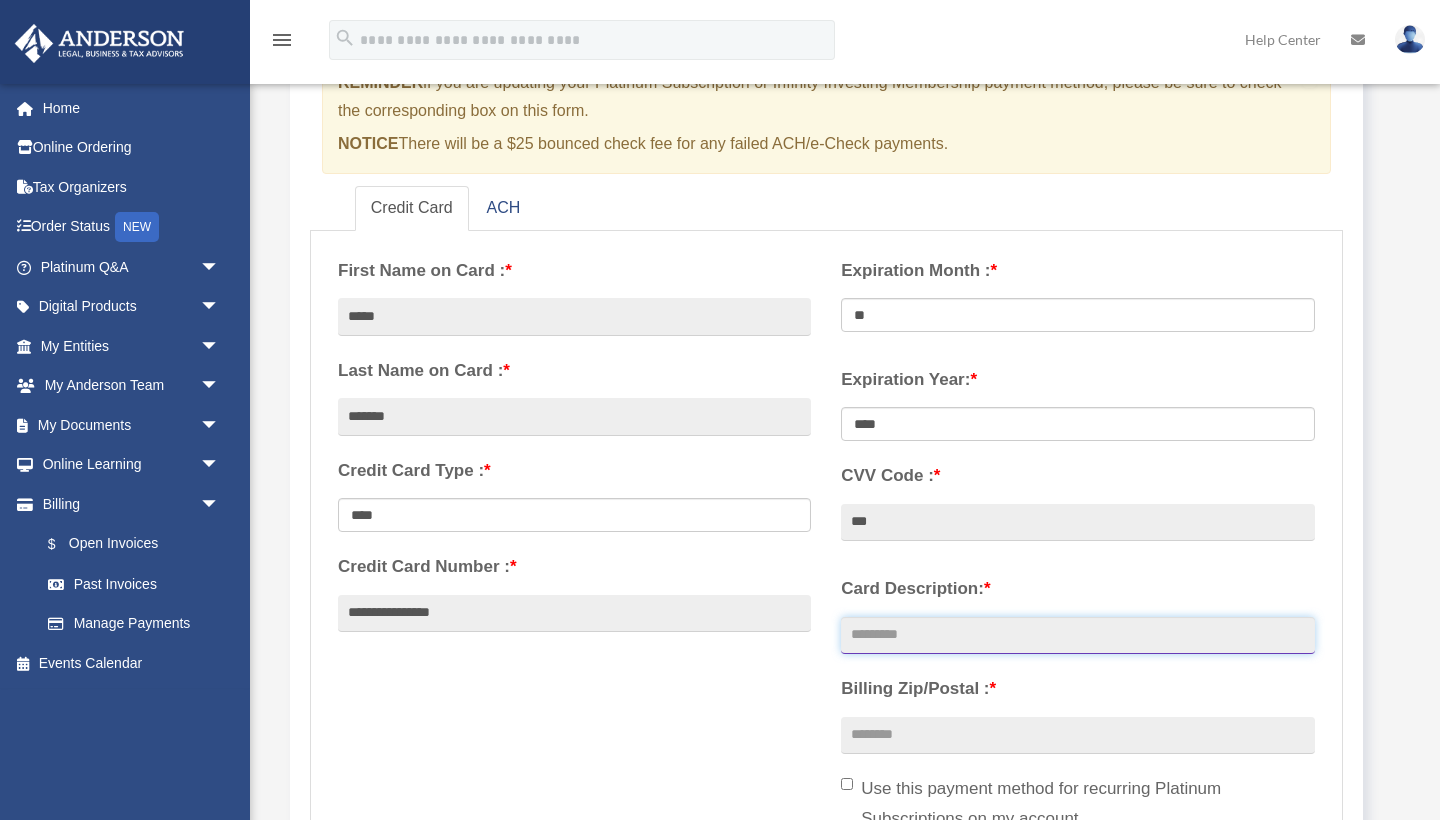 click on "Card Description: *" at bounding box center [1077, 636] 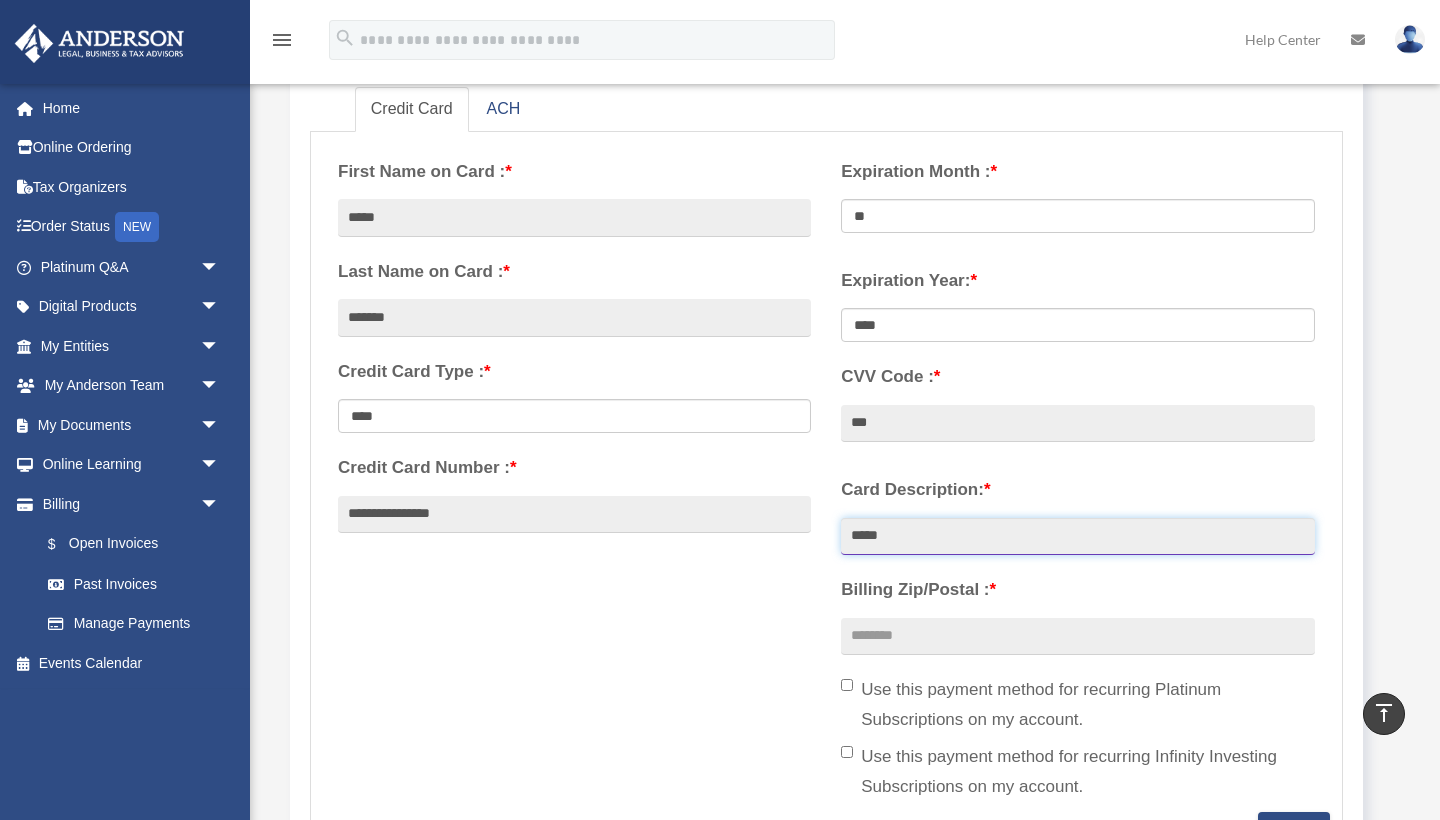 scroll, scrollTop: 300, scrollLeft: 0, axis: vertical 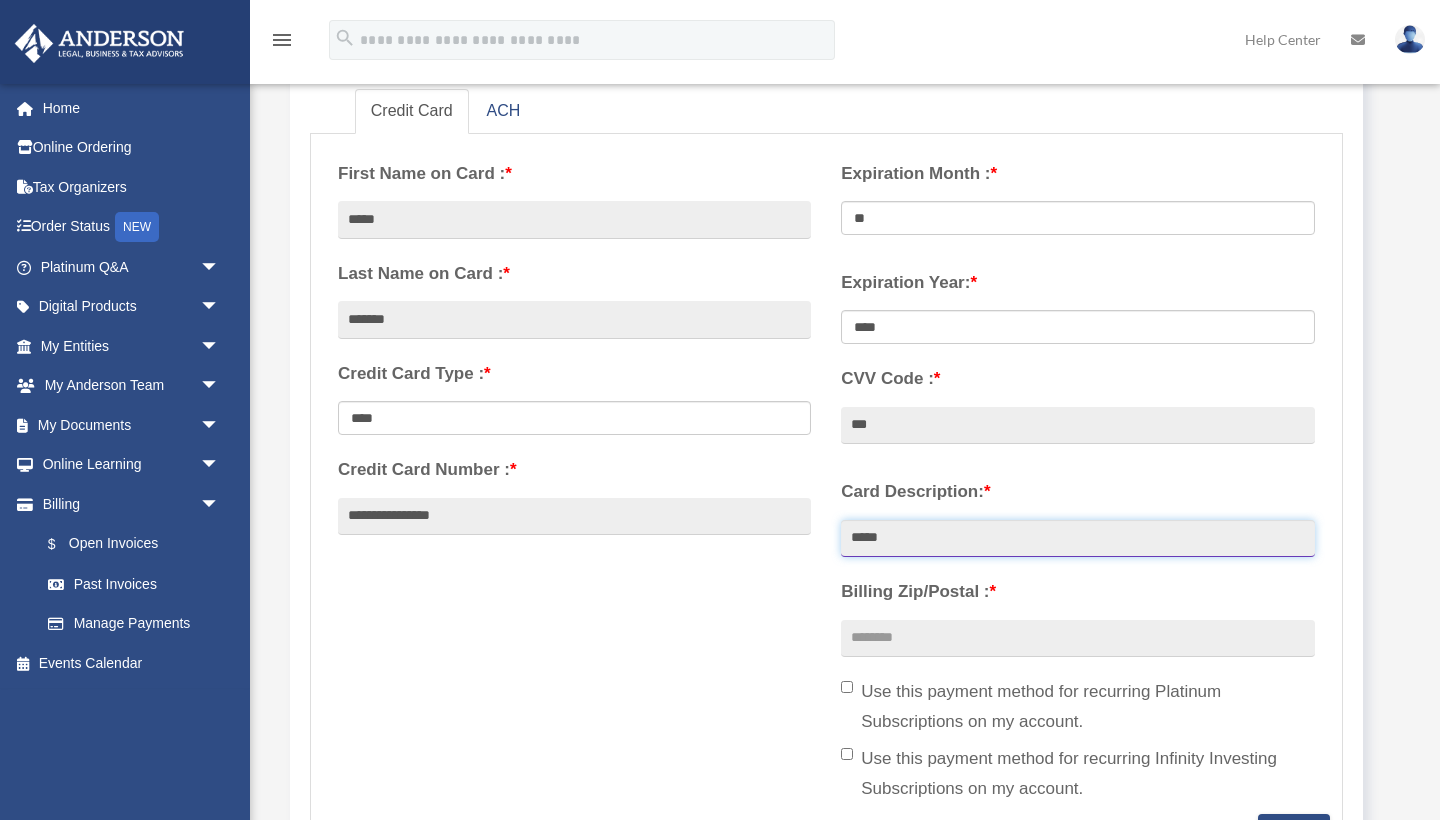 type on "*****" 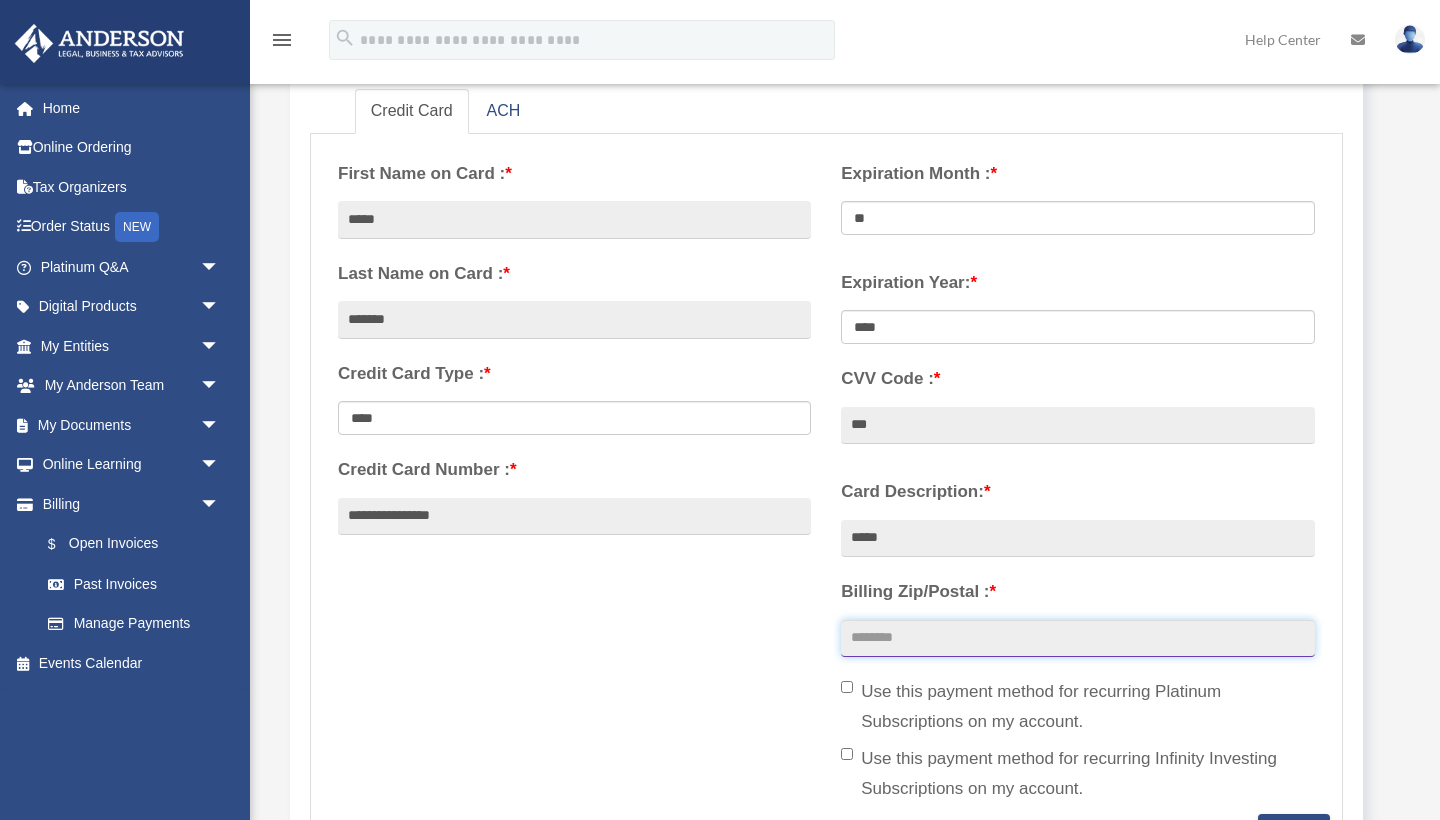 click on "Billing Zip/Postal : *" at bounding box center (1077, 639) 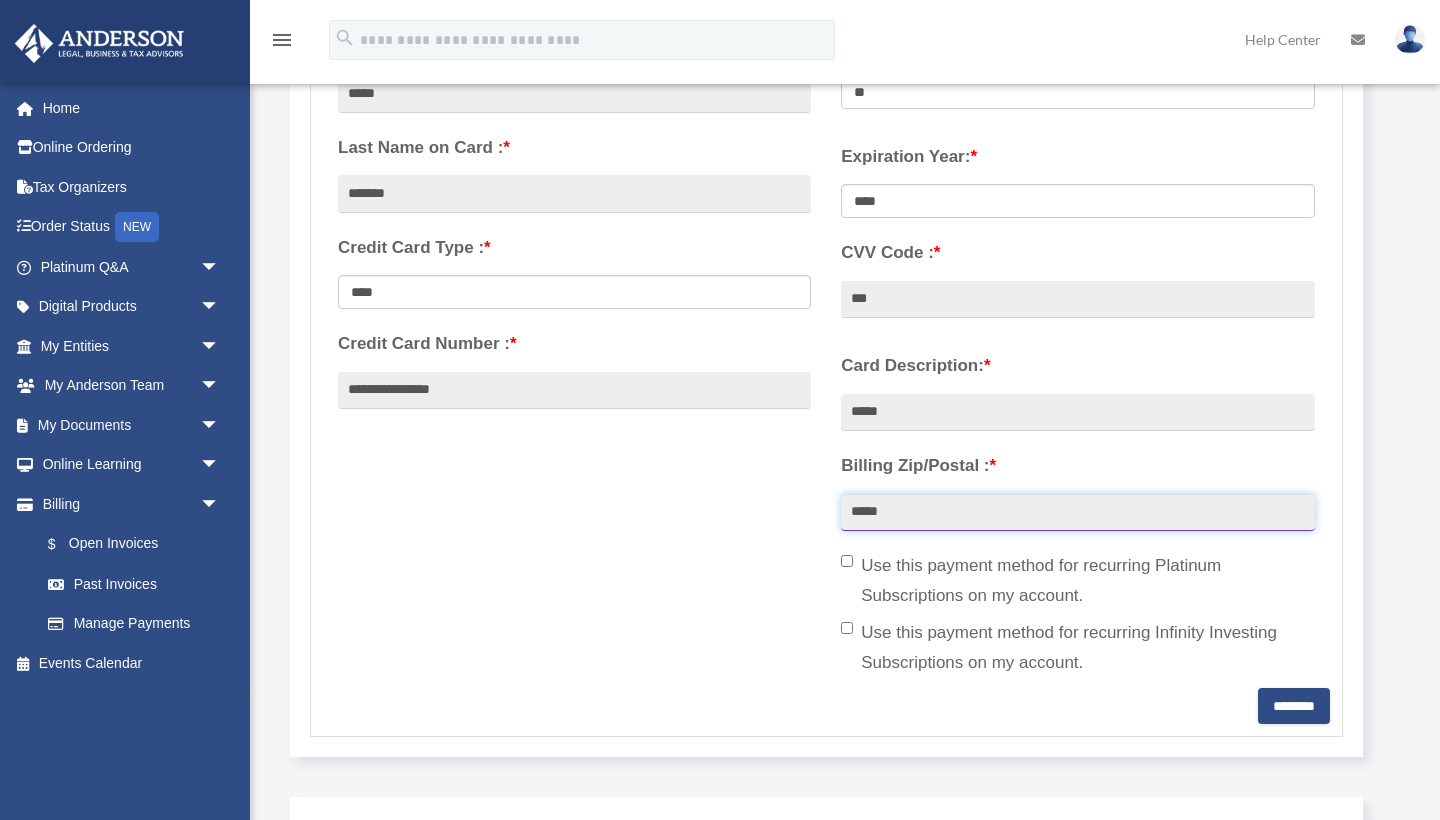 scroll, scrollTop: 456, scrollLeft: 0, axis: vertical 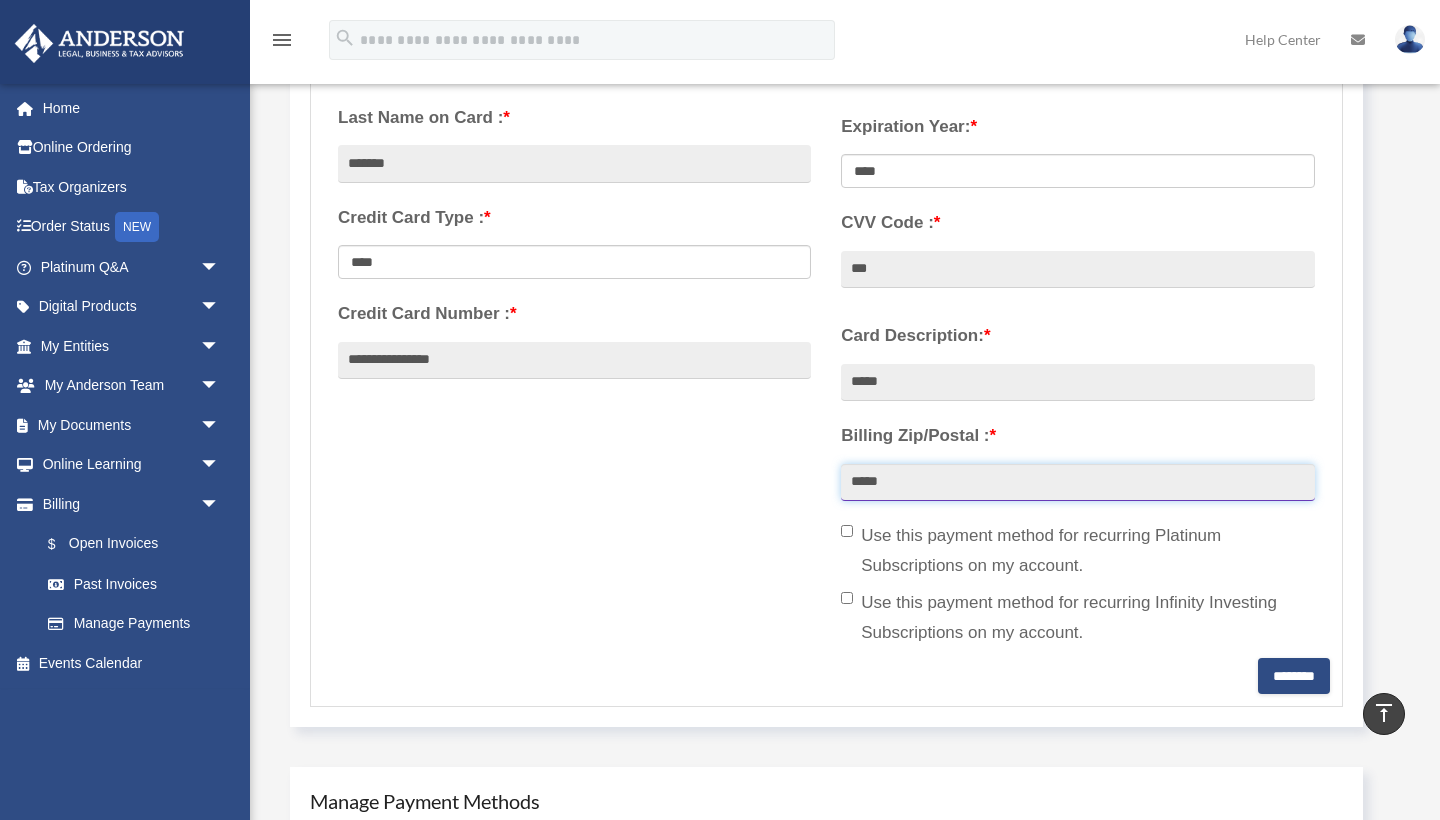 type on "*****" 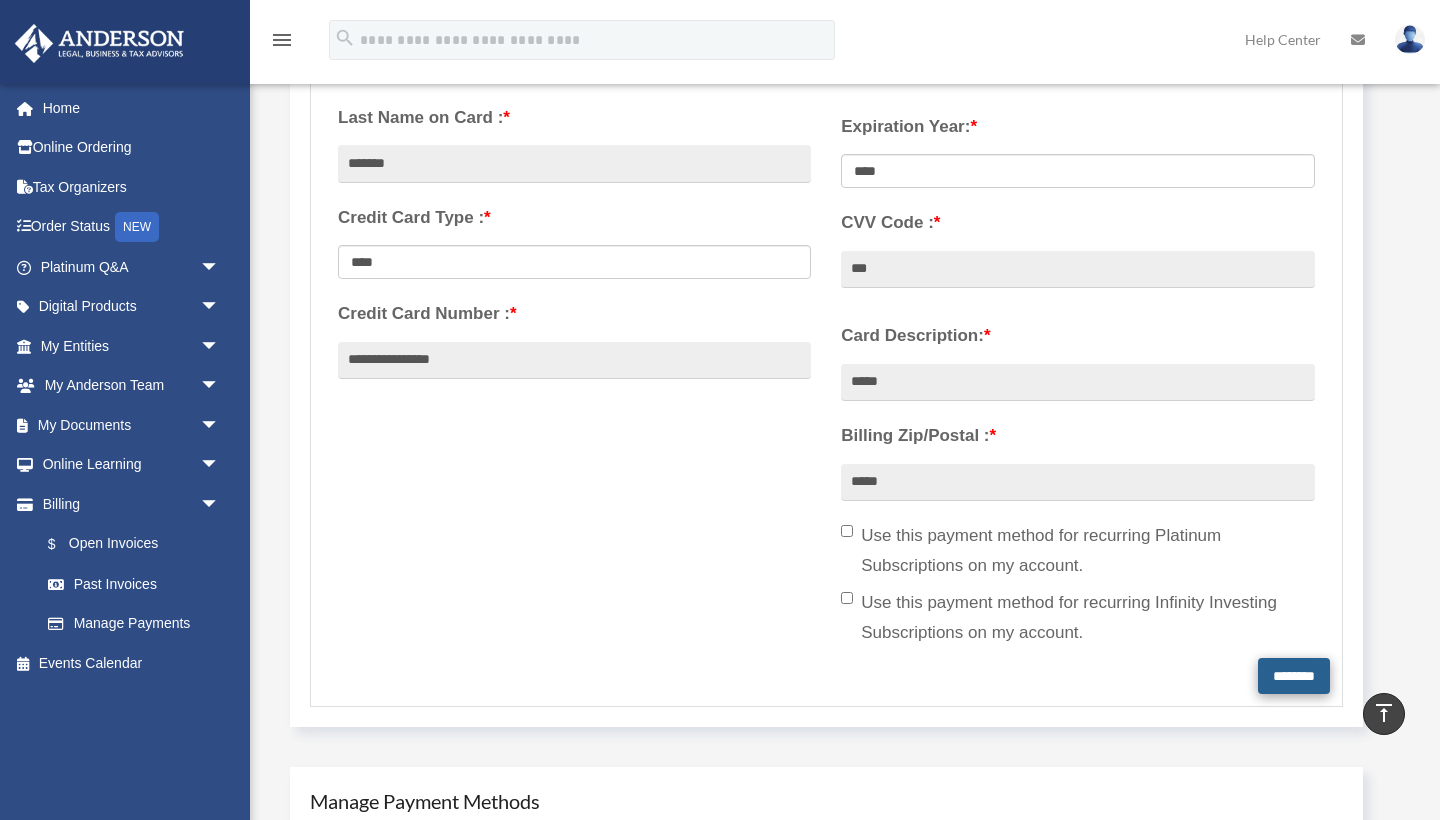 click on "********" at bounding box center [1294, 676] 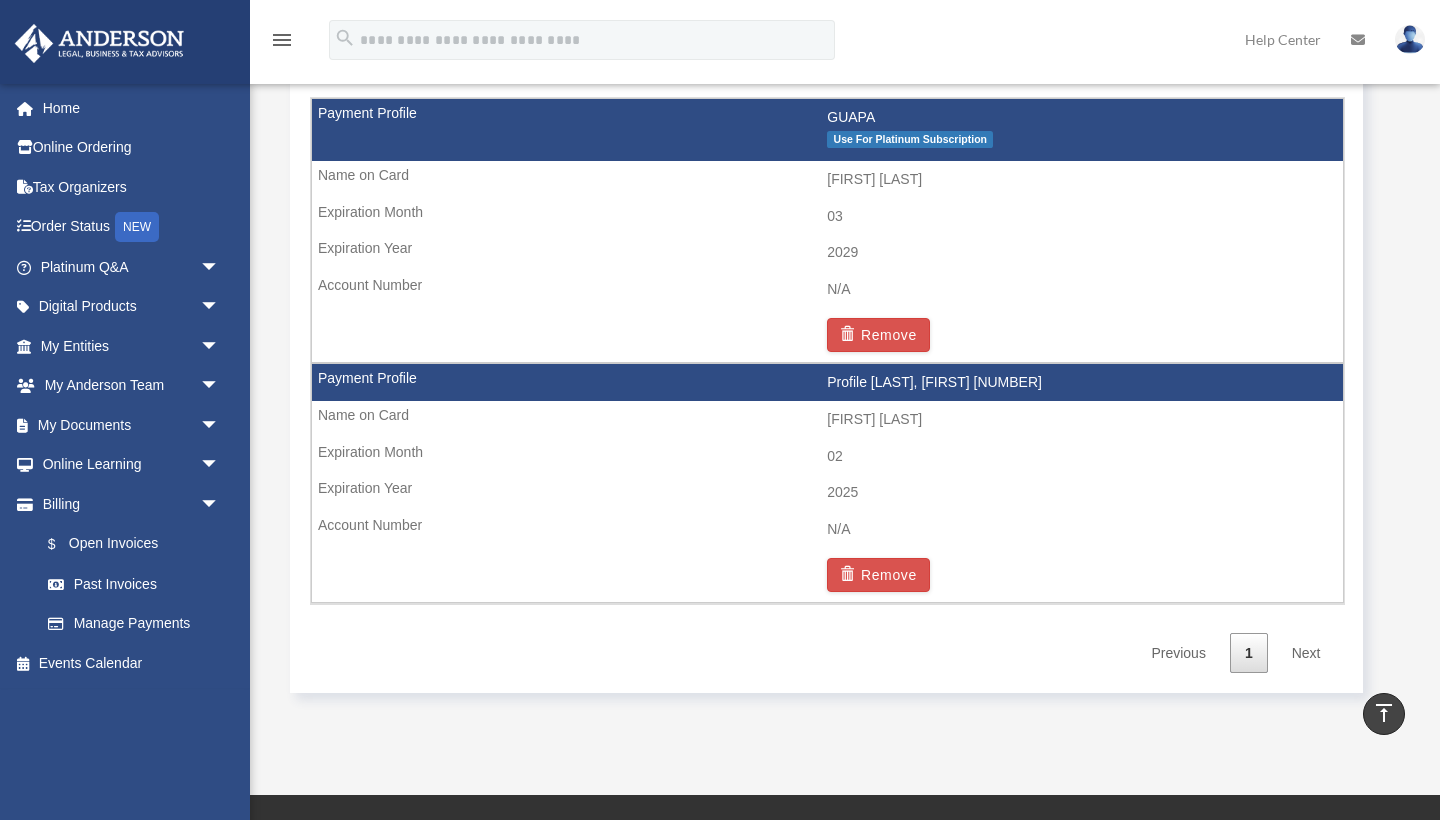 scroll, scrollTop: 1346, scrollLeft: 0, axis: vertical 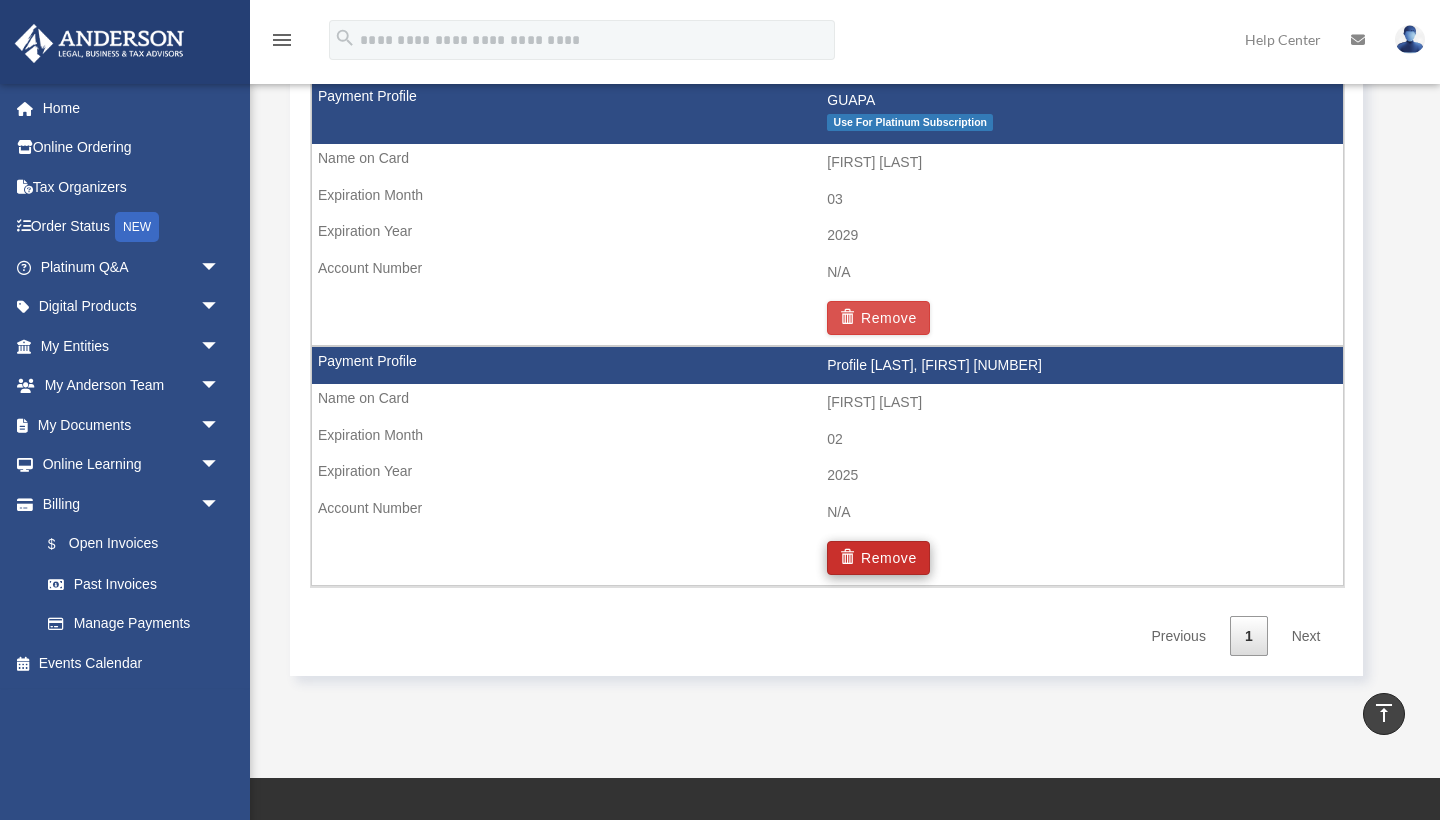 click on "Remove" at bounding box center (878, 558) 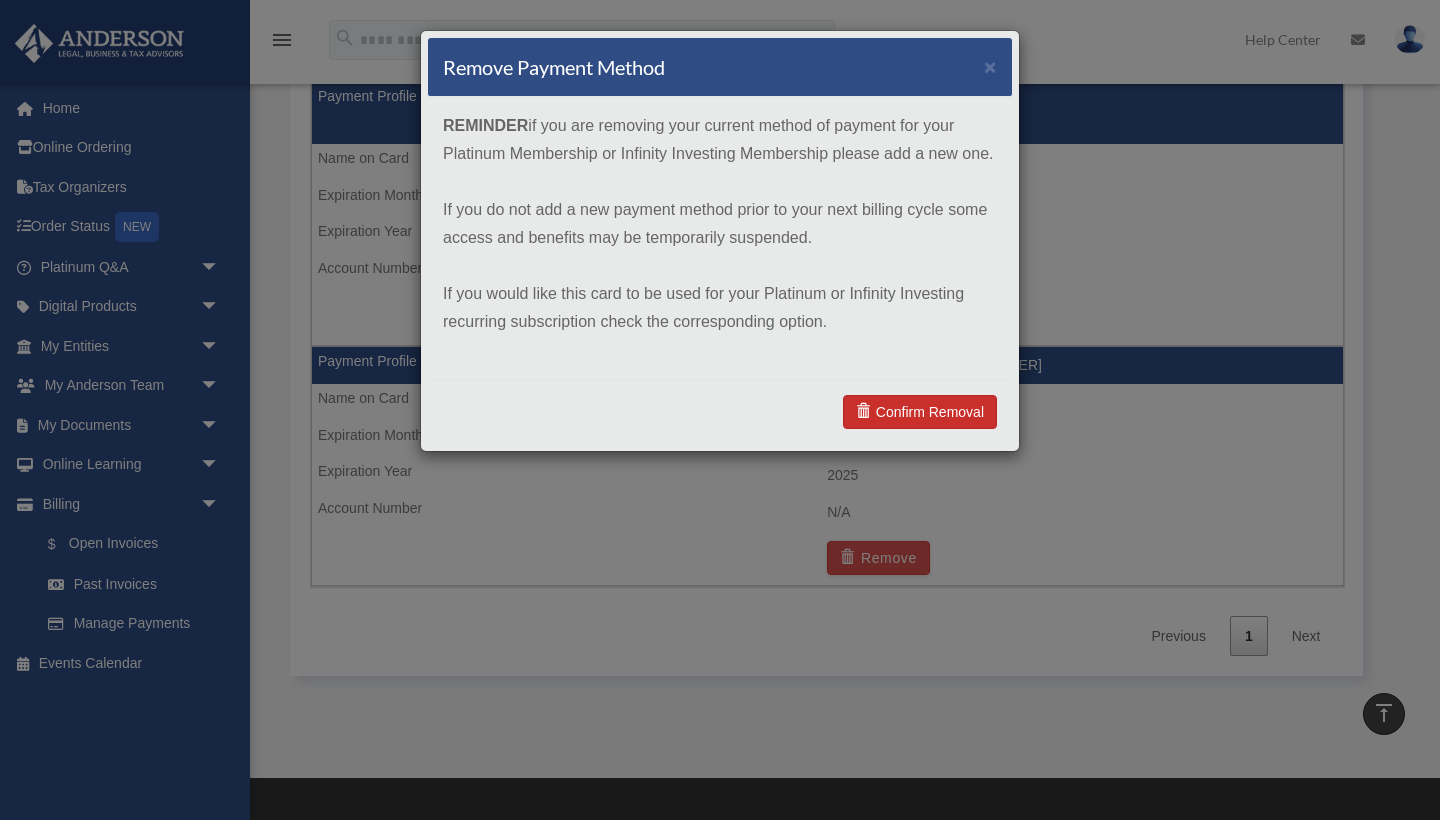 click on "Confirm Removal" at bounding box center (920, 412) 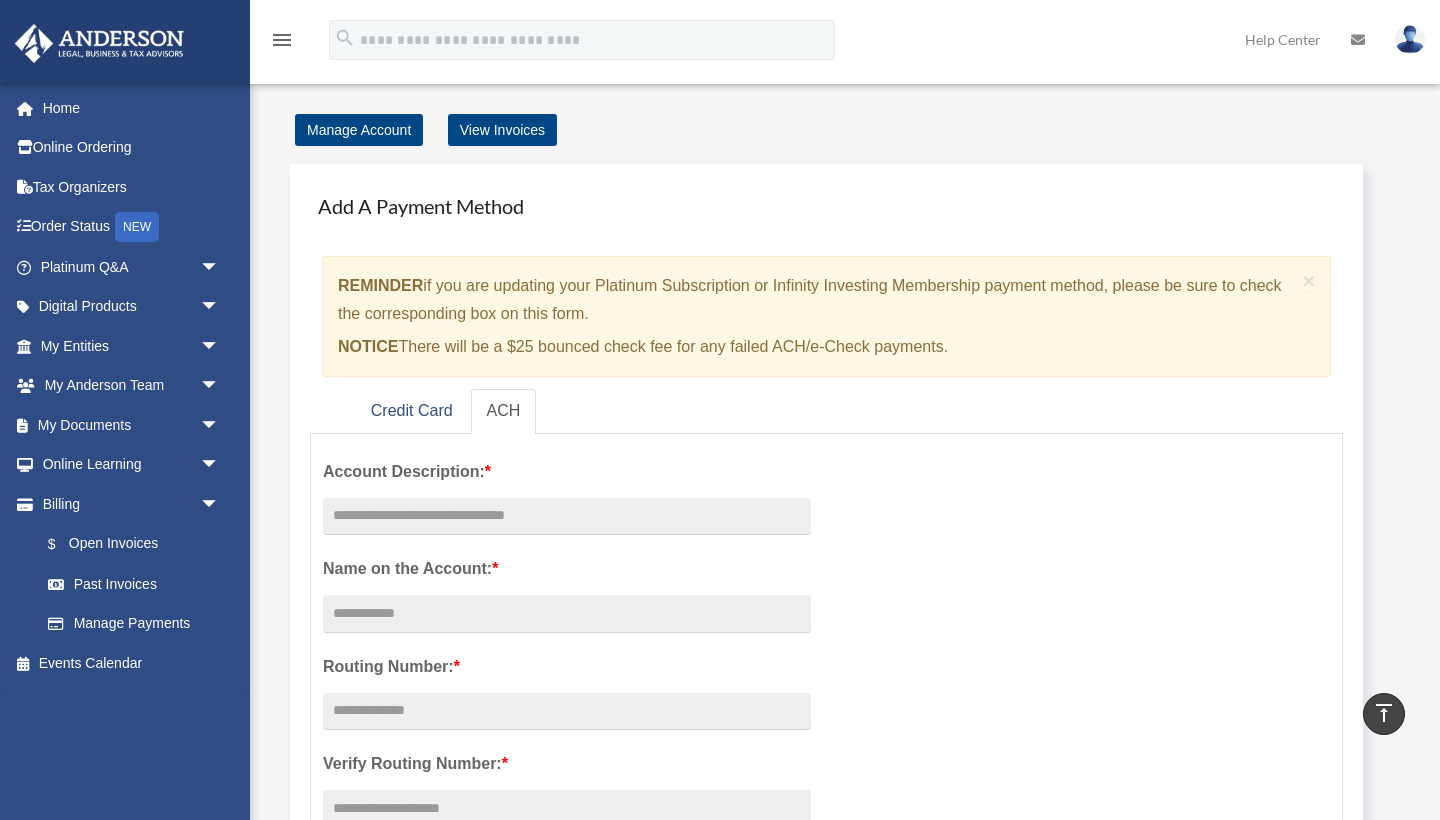 scroll, scrollTop: 0, scrollLeft: 0, axis: both 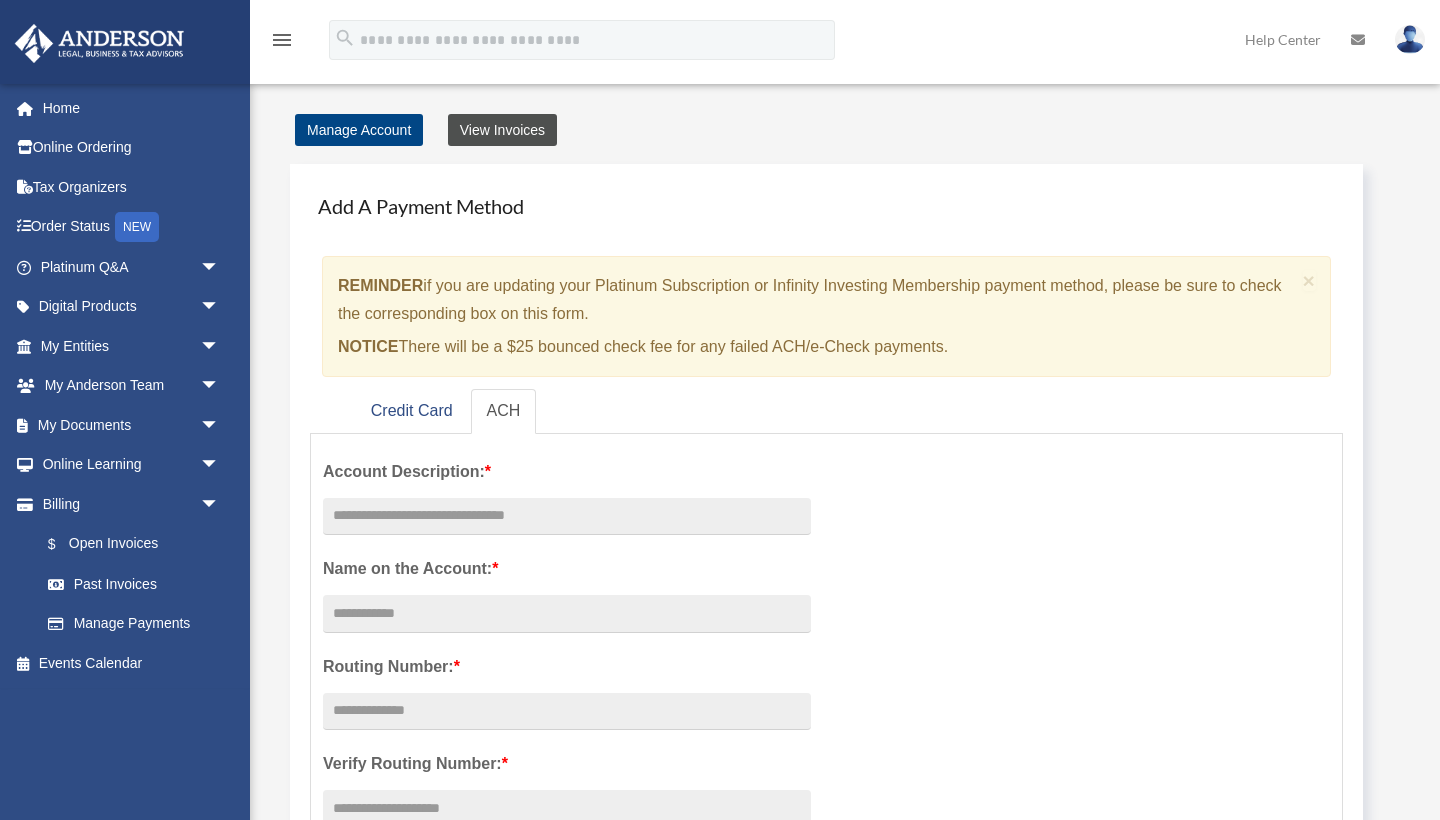 click on "View Invoices" at bounding box center [502, 130] 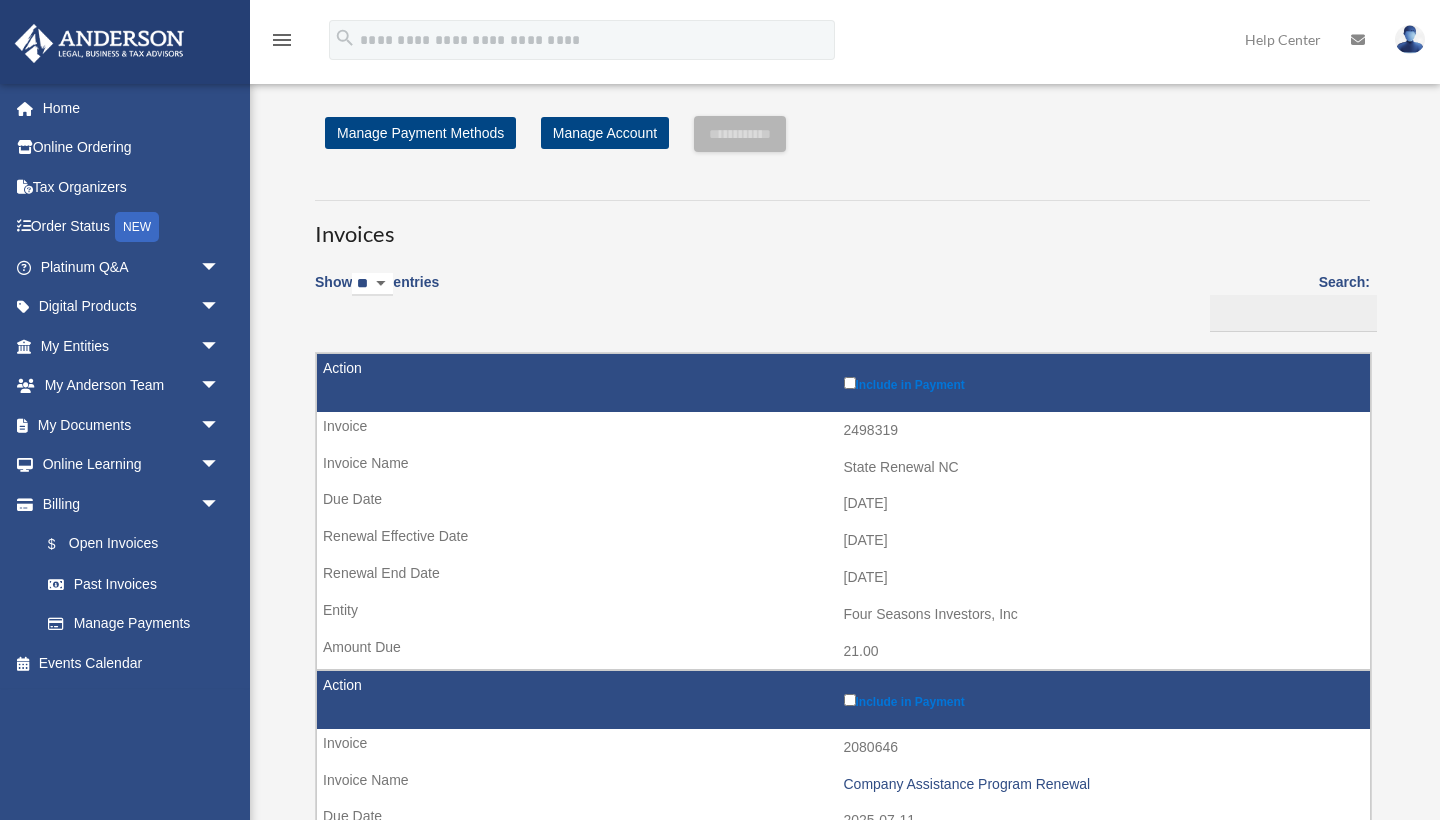 scroll, scrollTop: 0, scrollLeft: 0, axis: both 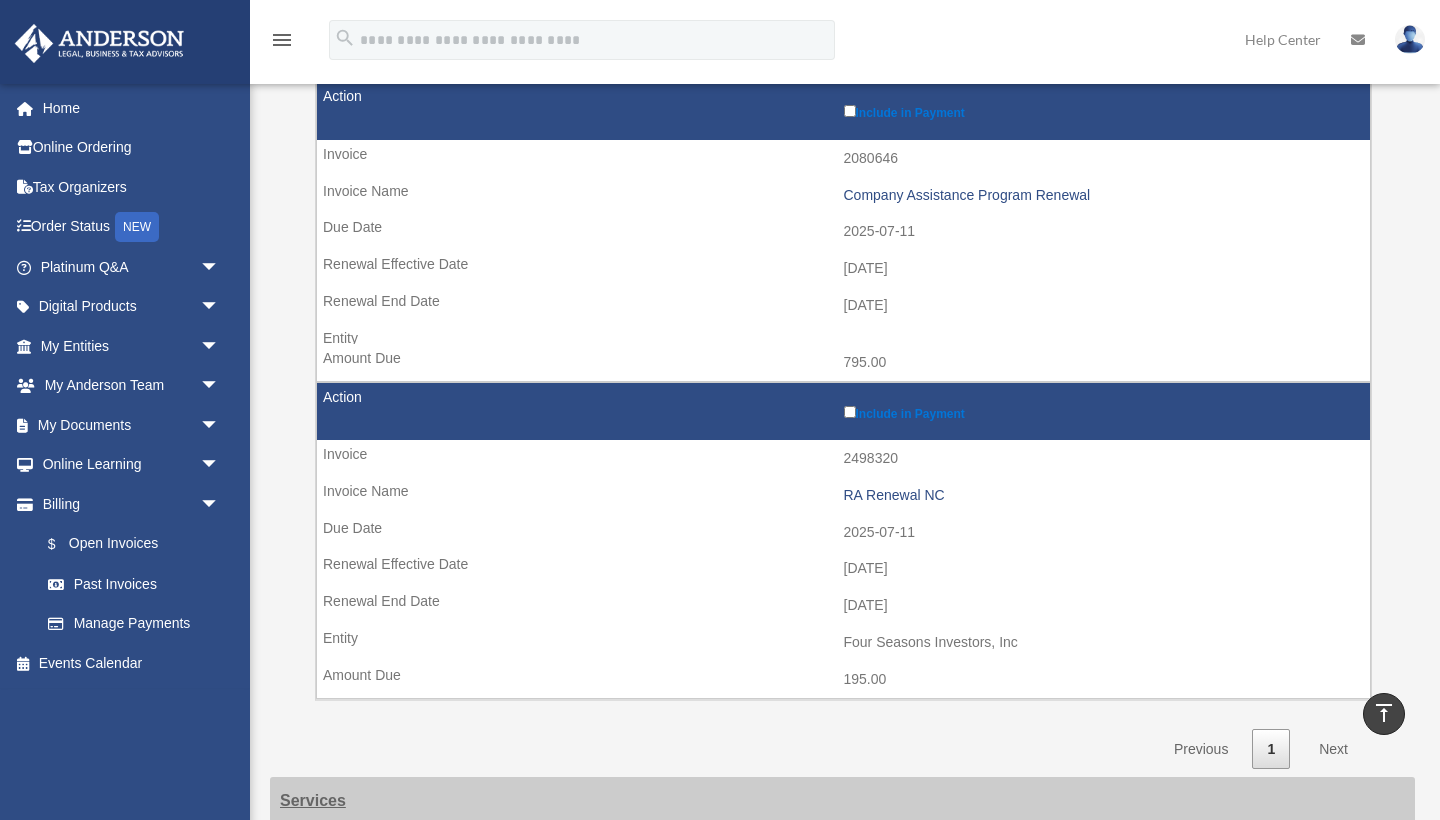 click on "Include in Payment" at bounding box center (843, 412) 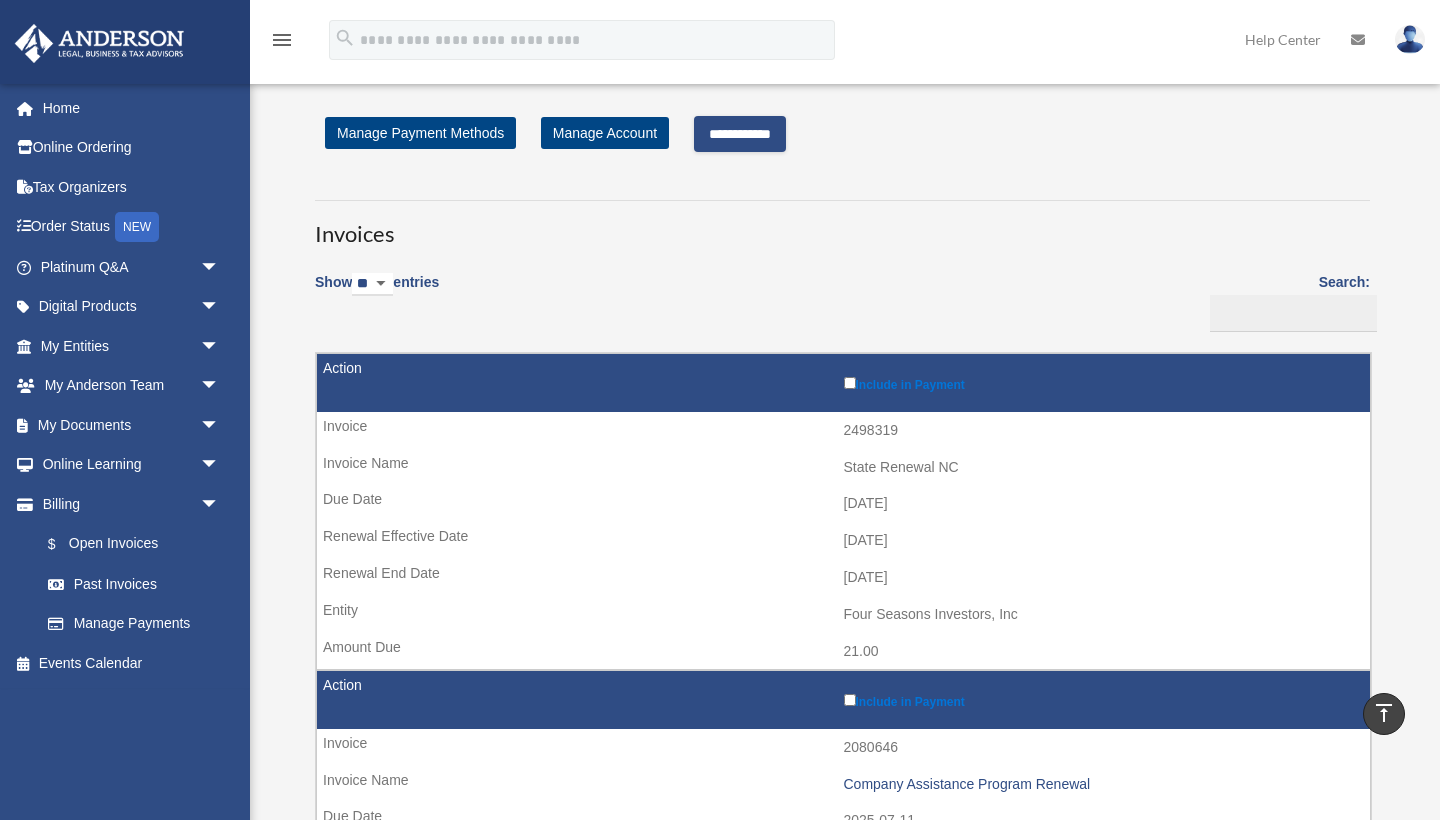 scroll, scrollTop: 0, scrollLeft: 0, axis: both 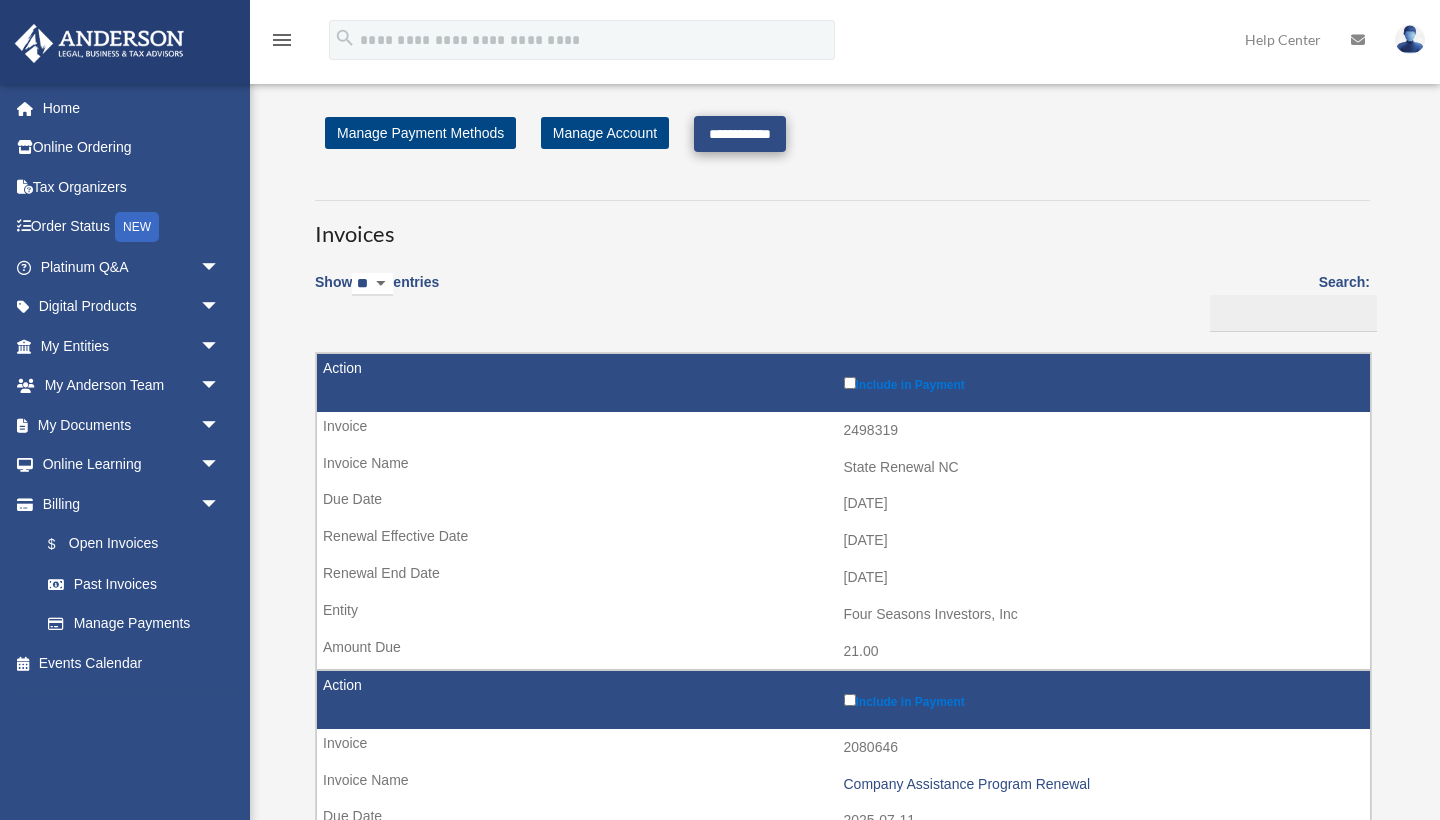 click on "**********" at bounding box center (740, 134) 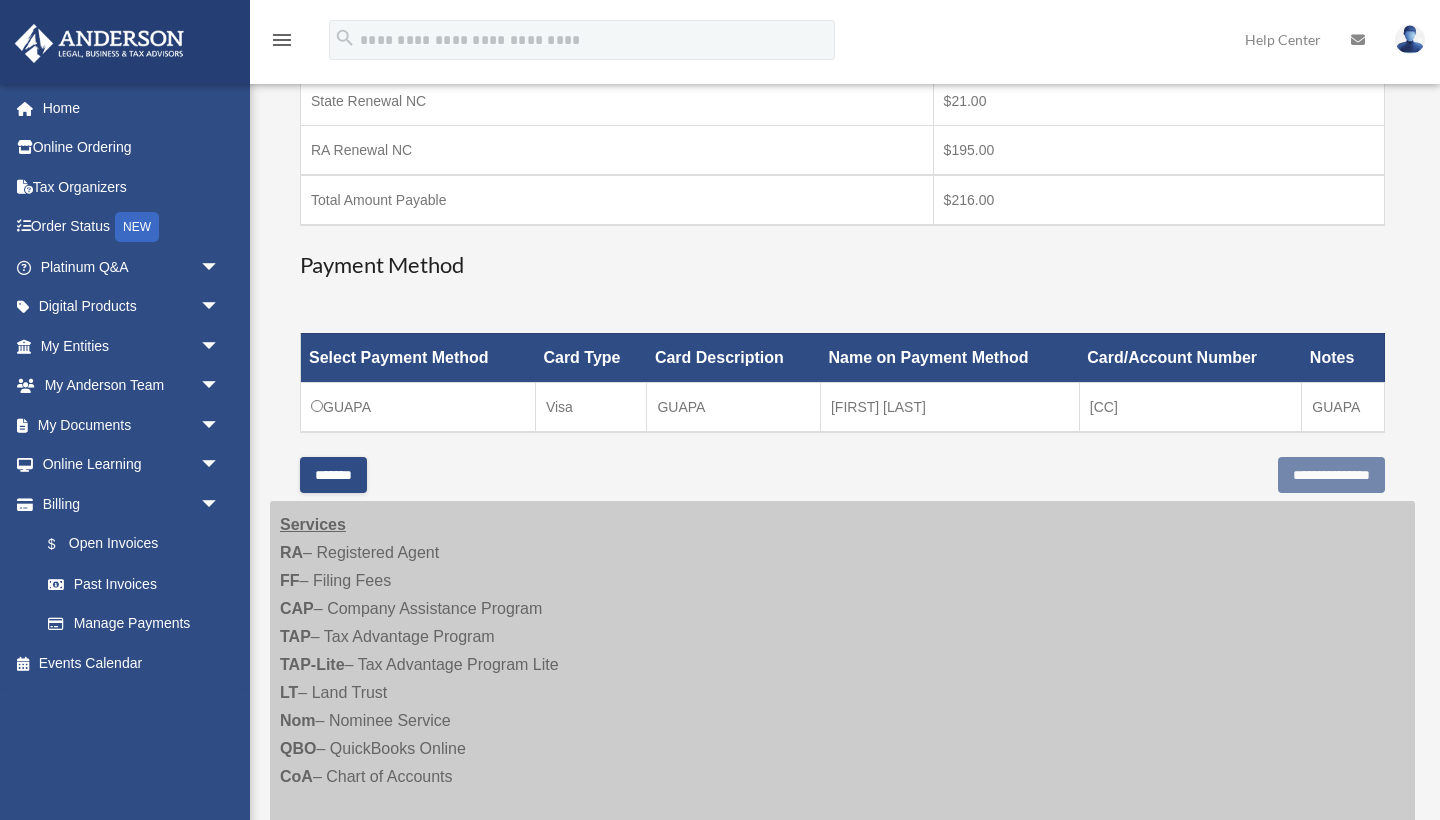 scroll, scrollTop: 386, scrollLeft: 0, axis: vertical 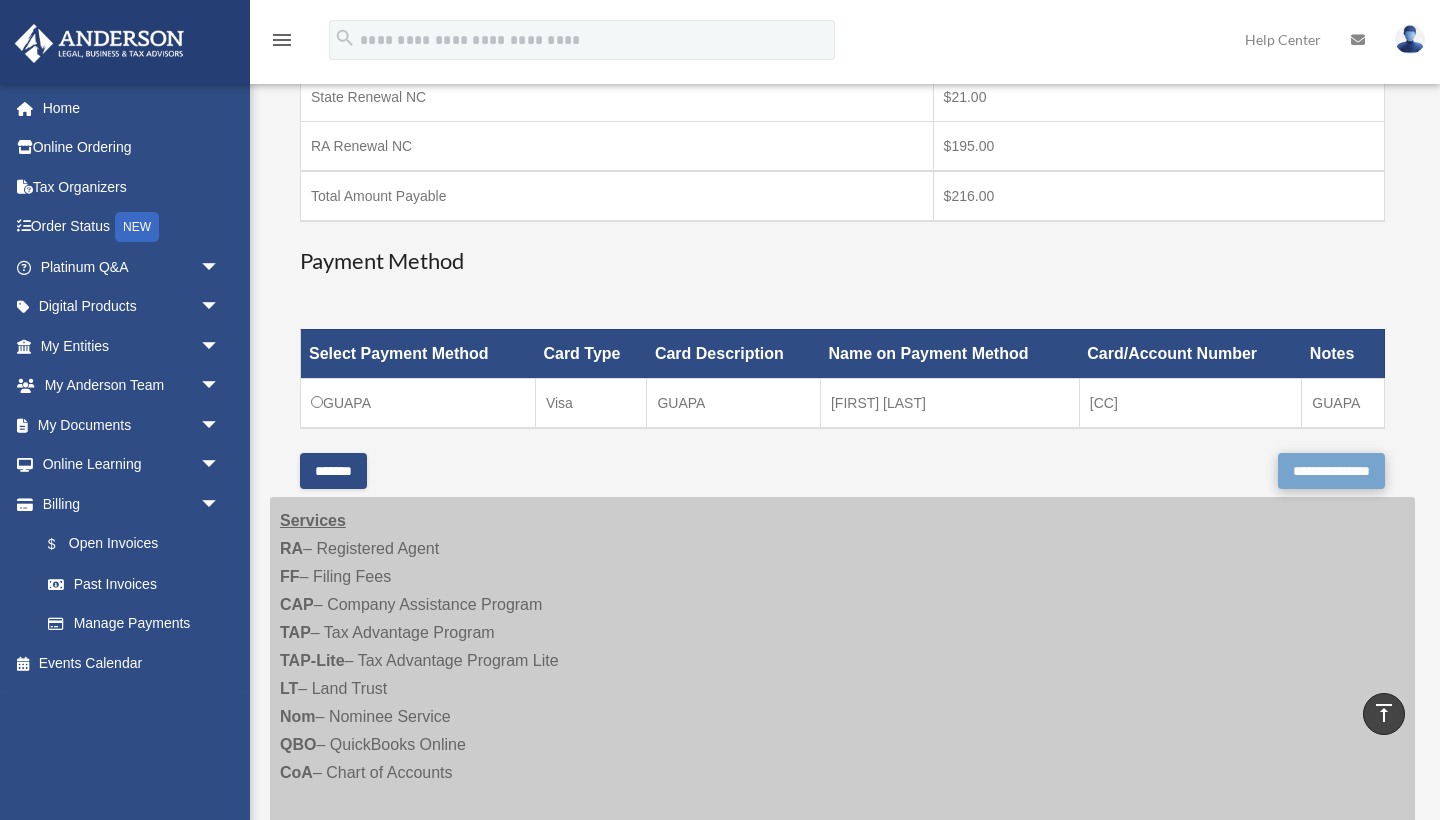 click on "**********" at bounding box center (1331, 471) 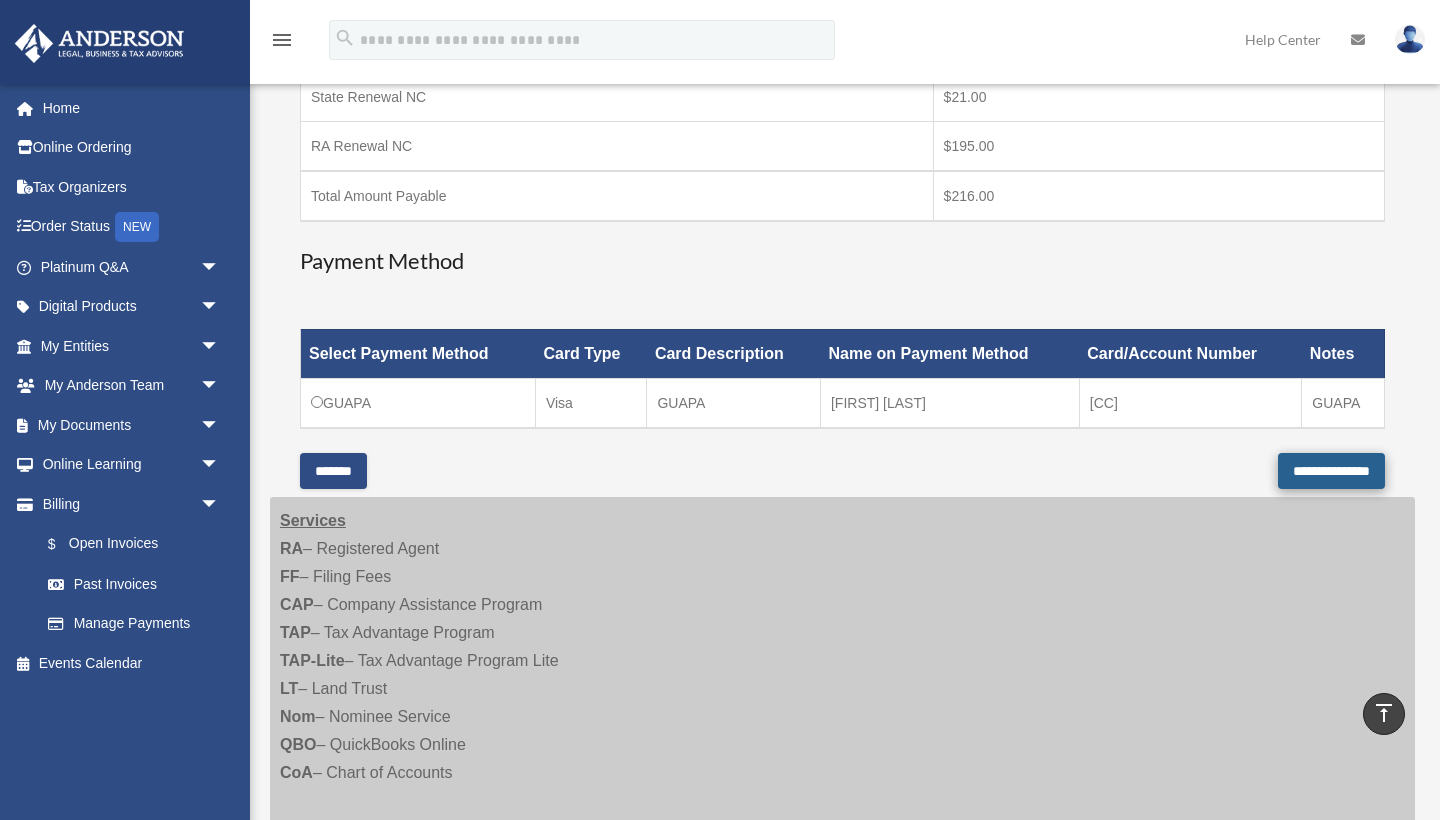 click on "**********" at bounding box center (1331, 471) 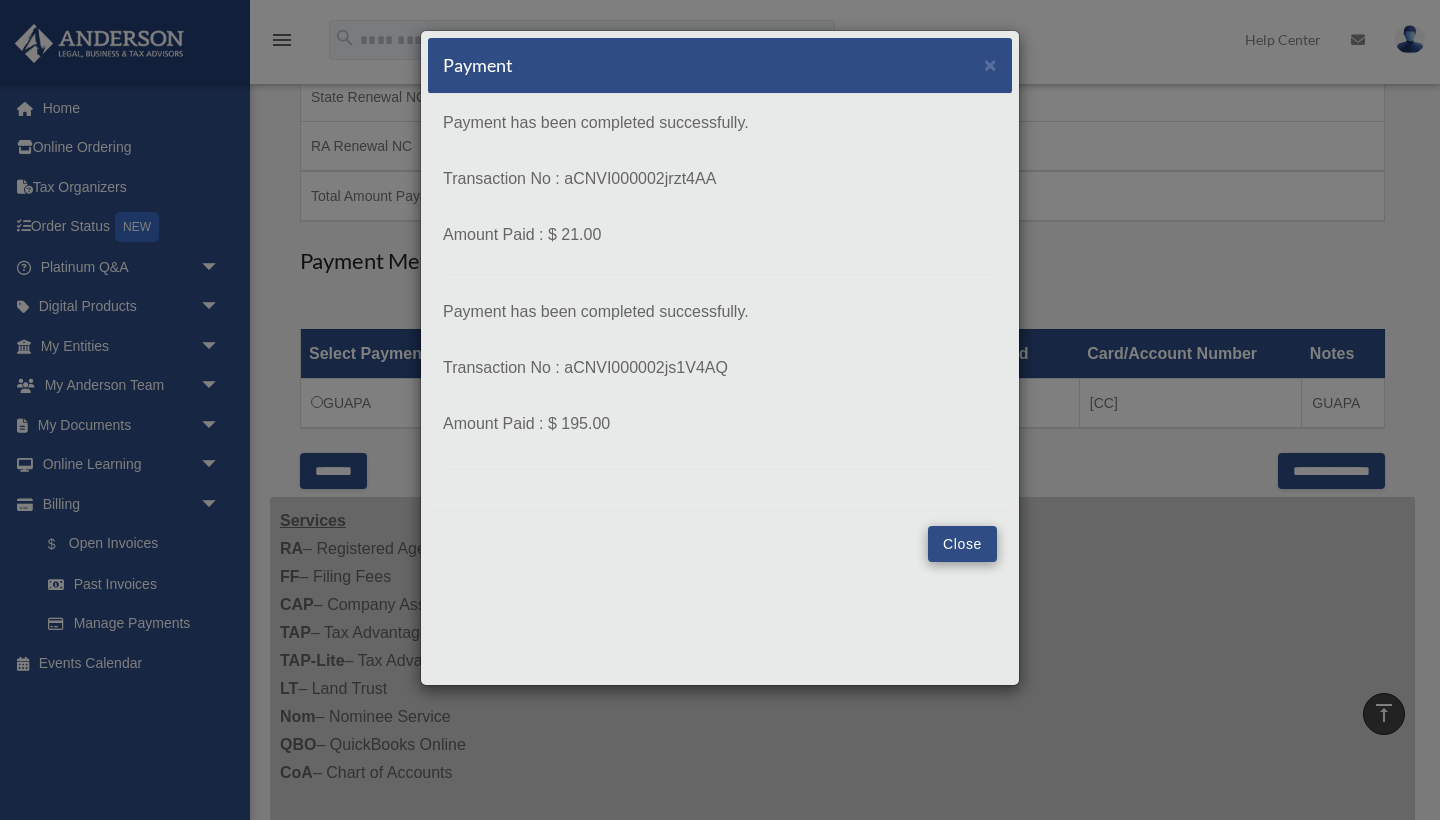 click on "Close" at bounding box center [962, 544] 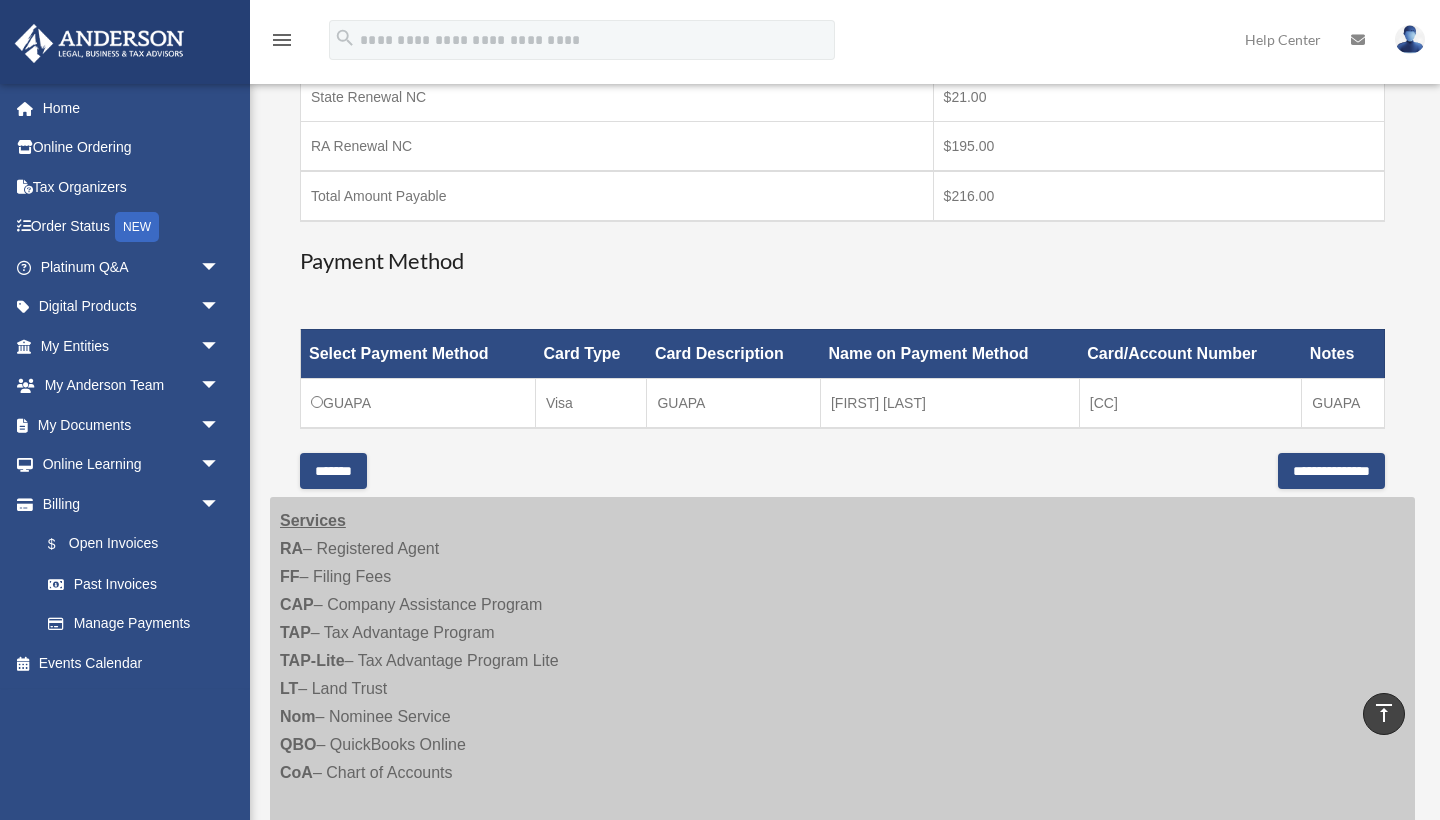 click on "Services
RA  – Registered Agent
FF  – Filing Fees
CAP  – Company Assistance Program
TAP  – Tax Advantage Program
TAP-Lite   – Tax Advantage Program Lite
LT  – Land Trust
Nom  – Nominee Service
QBO  – QuickBooks Online
CoA  – Chart of Accounts
I have a question about my billing  |  How to add a payment method" at bounding box center (842, 689) 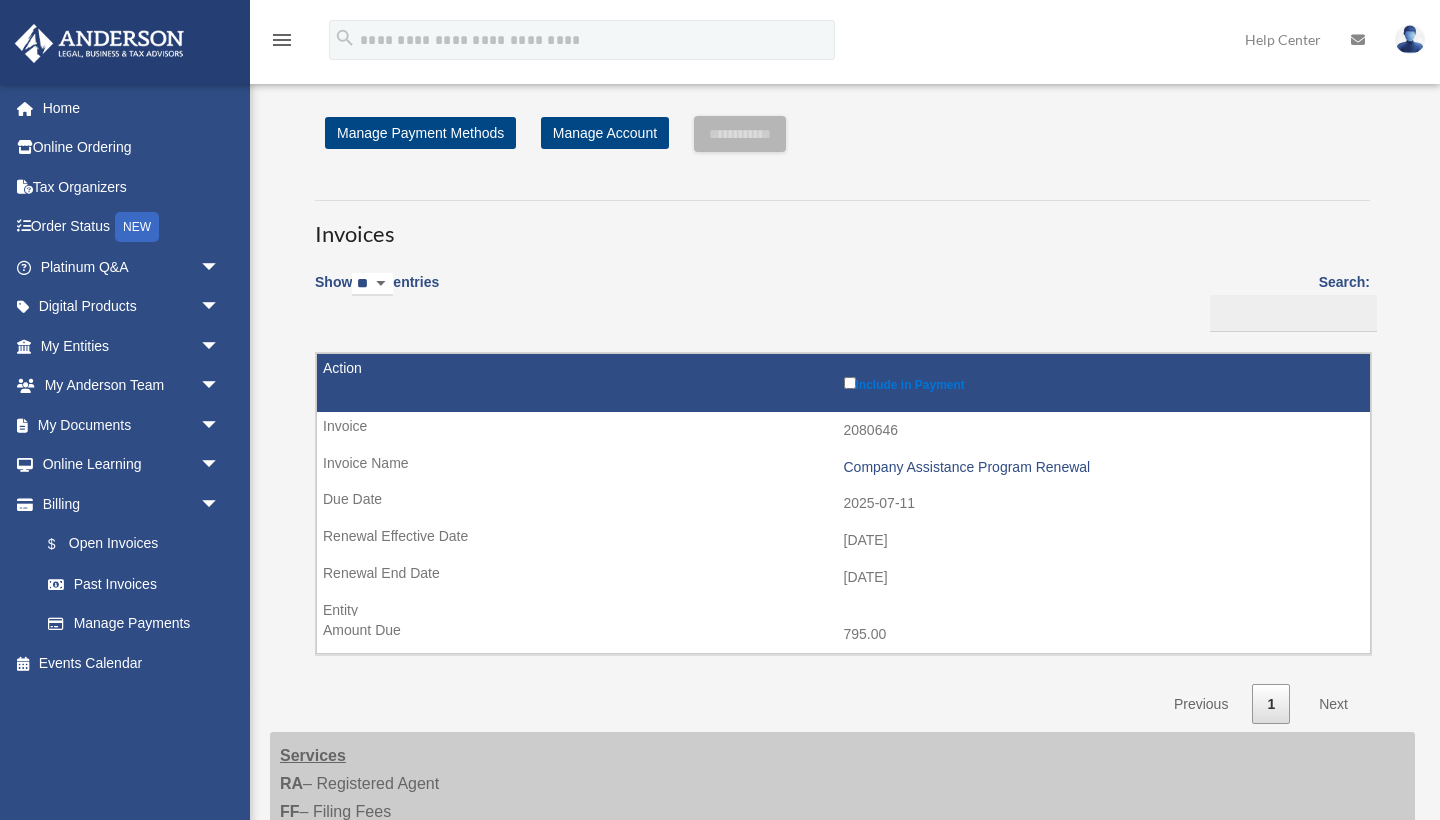 scroll, scrollTop: 0, scrollLeft: 0, axis: both 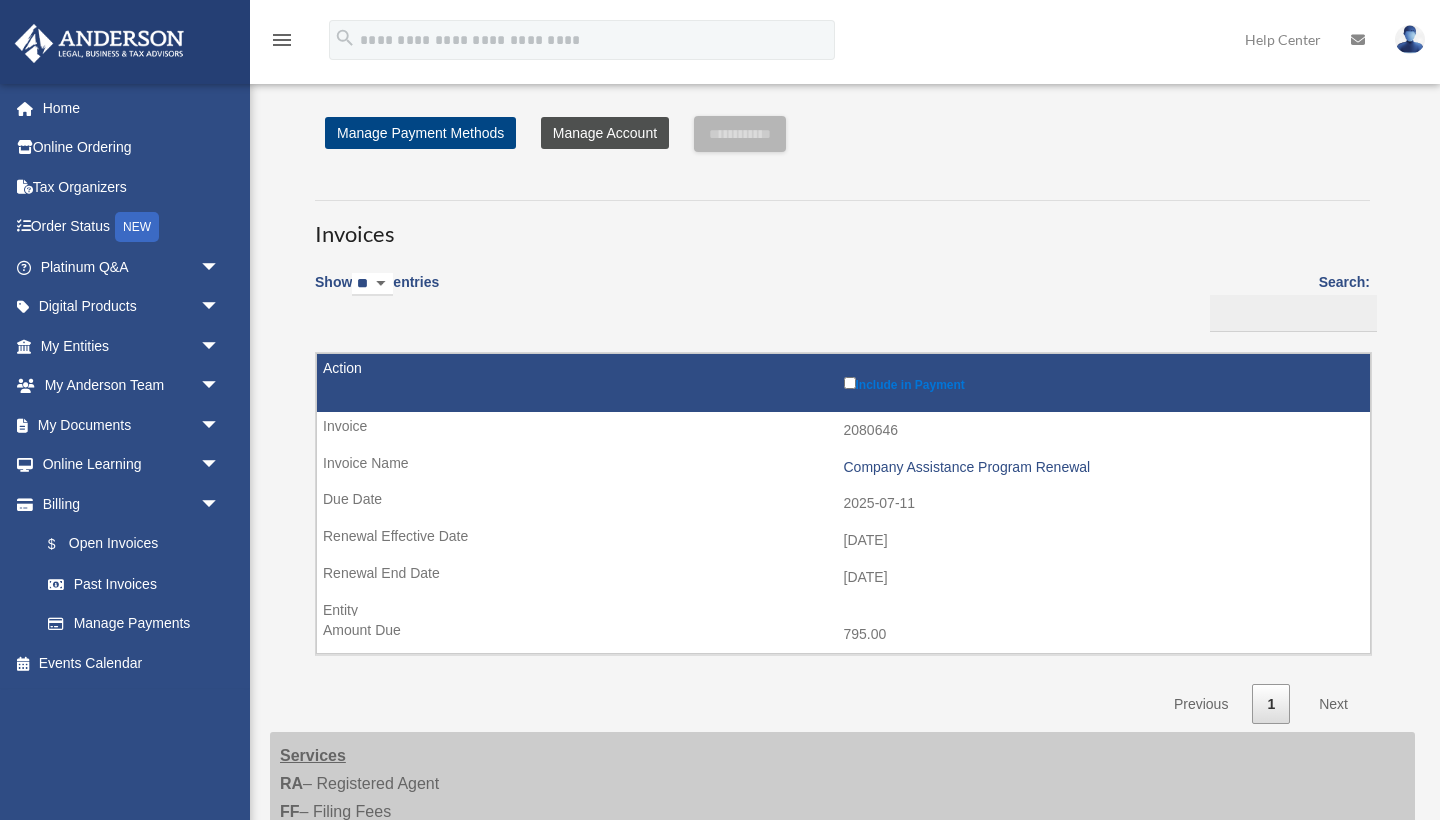 click on "Manage Account" at bounding box center (605, 133) 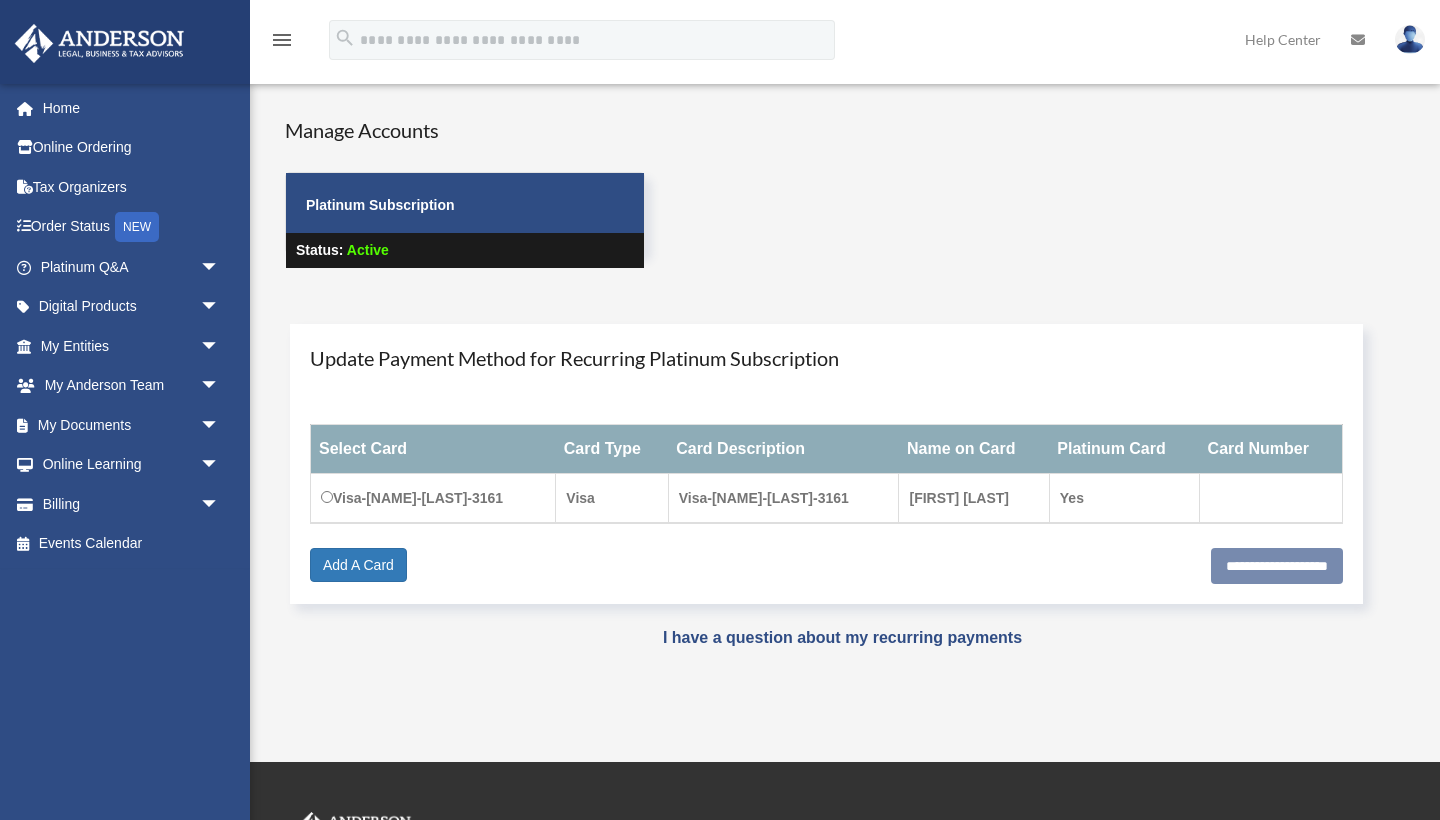 scroll, scrollTop: 0, scrollLeft: 0, axis: both 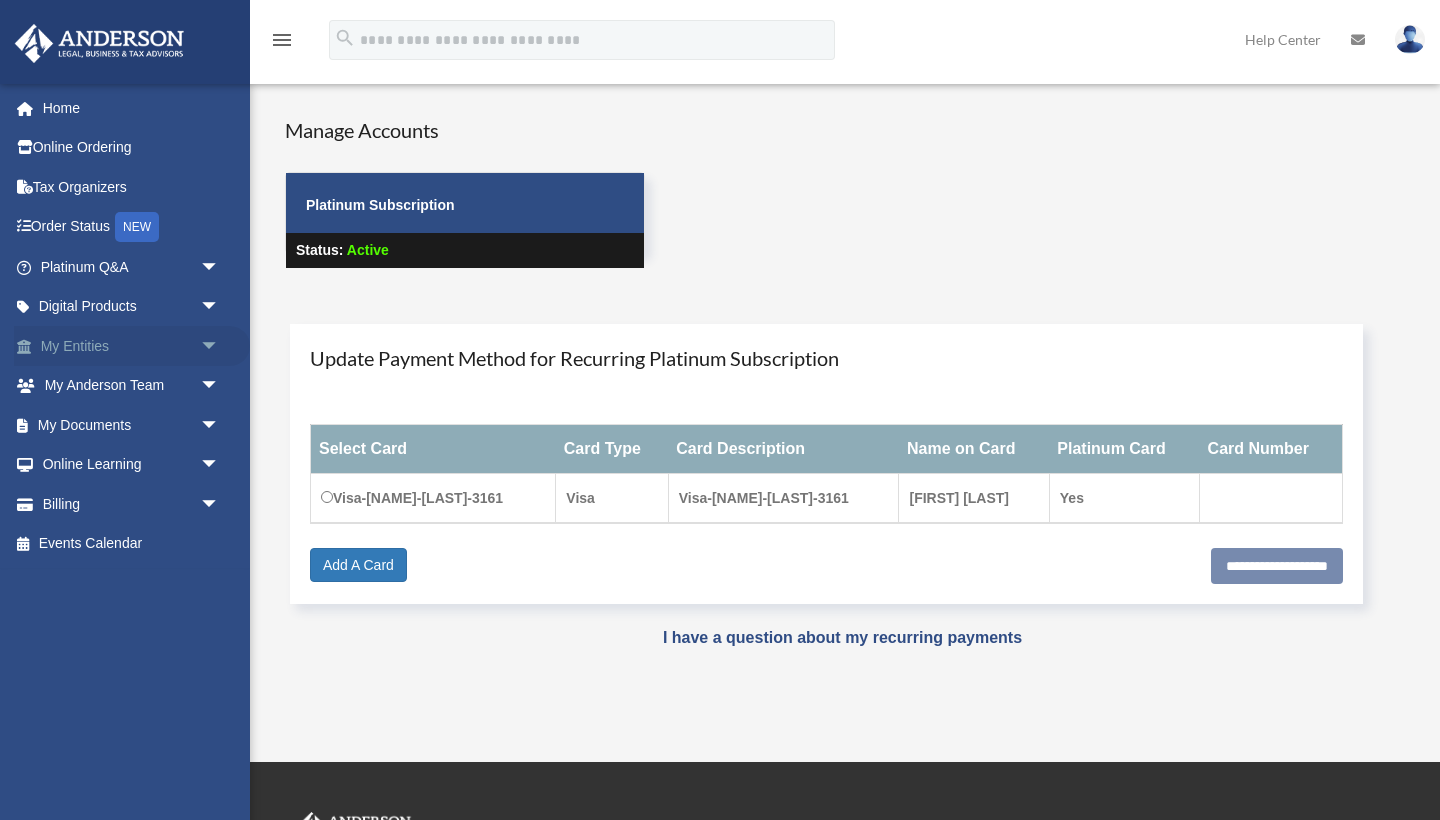 click on "arrow_drop_down" at bounding box center [220, 346] 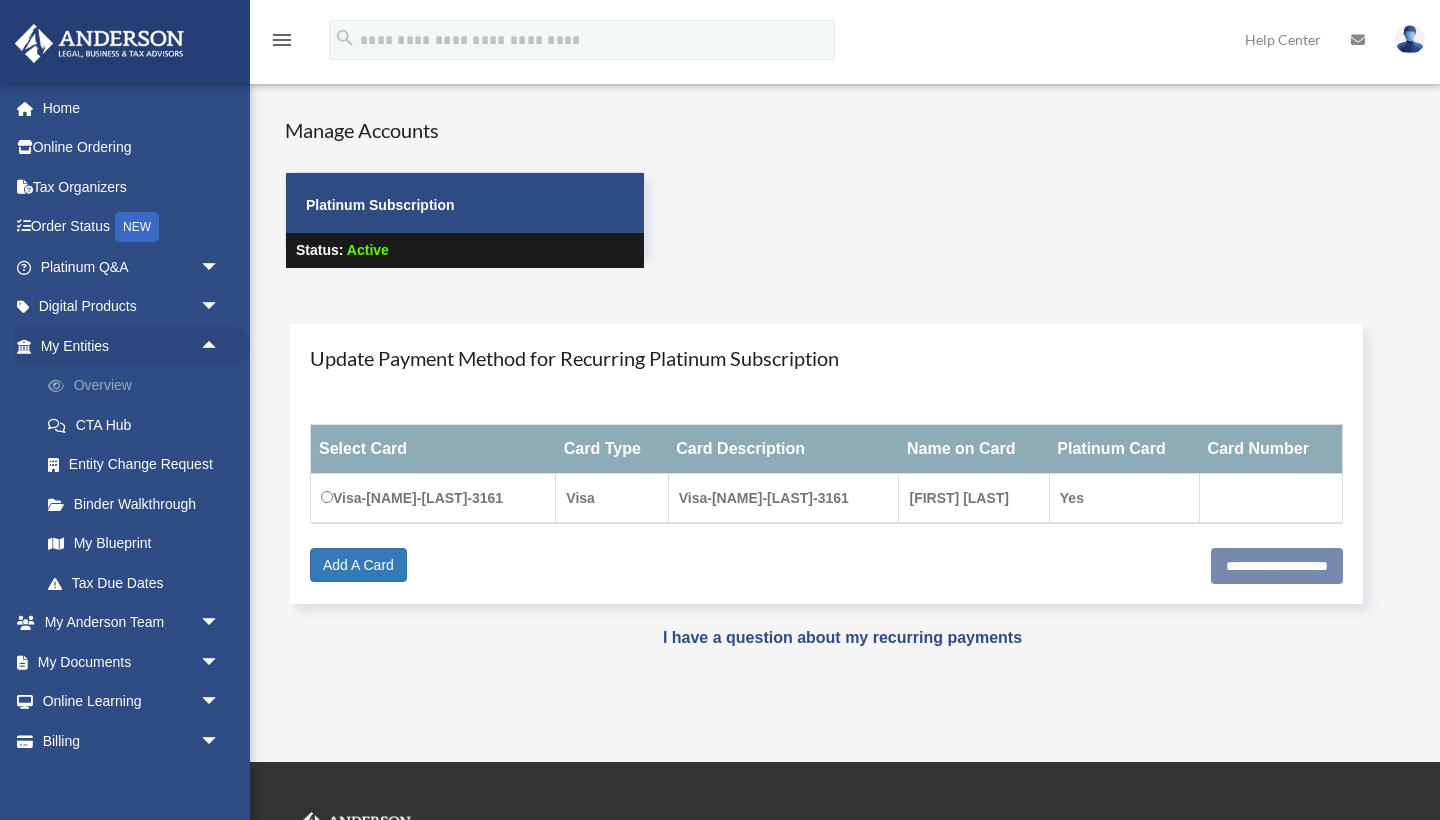 click on "Overview" at bounding box center (139, 386) 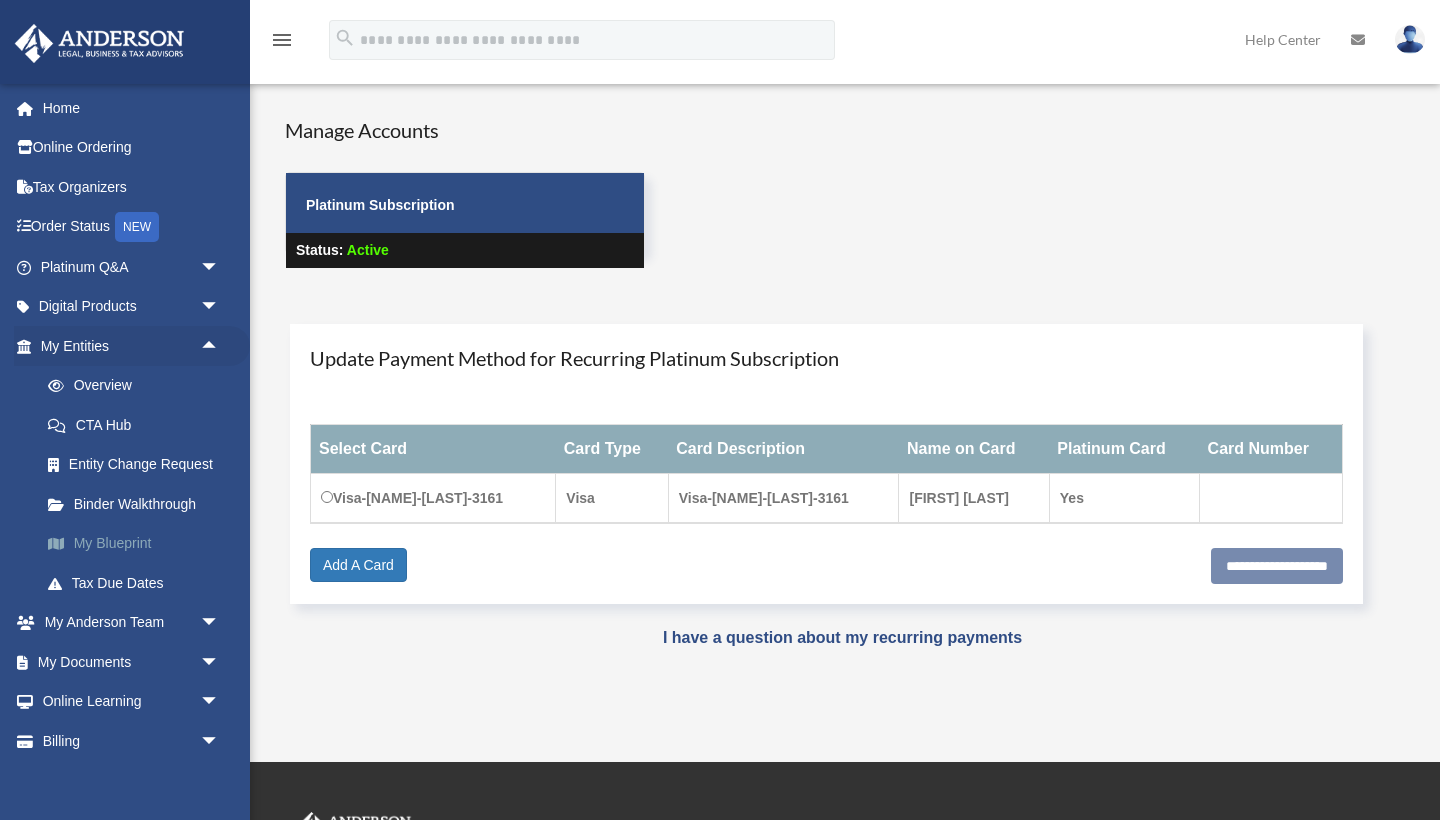 click on "My Blueprint" at bounding box center (139, 544) 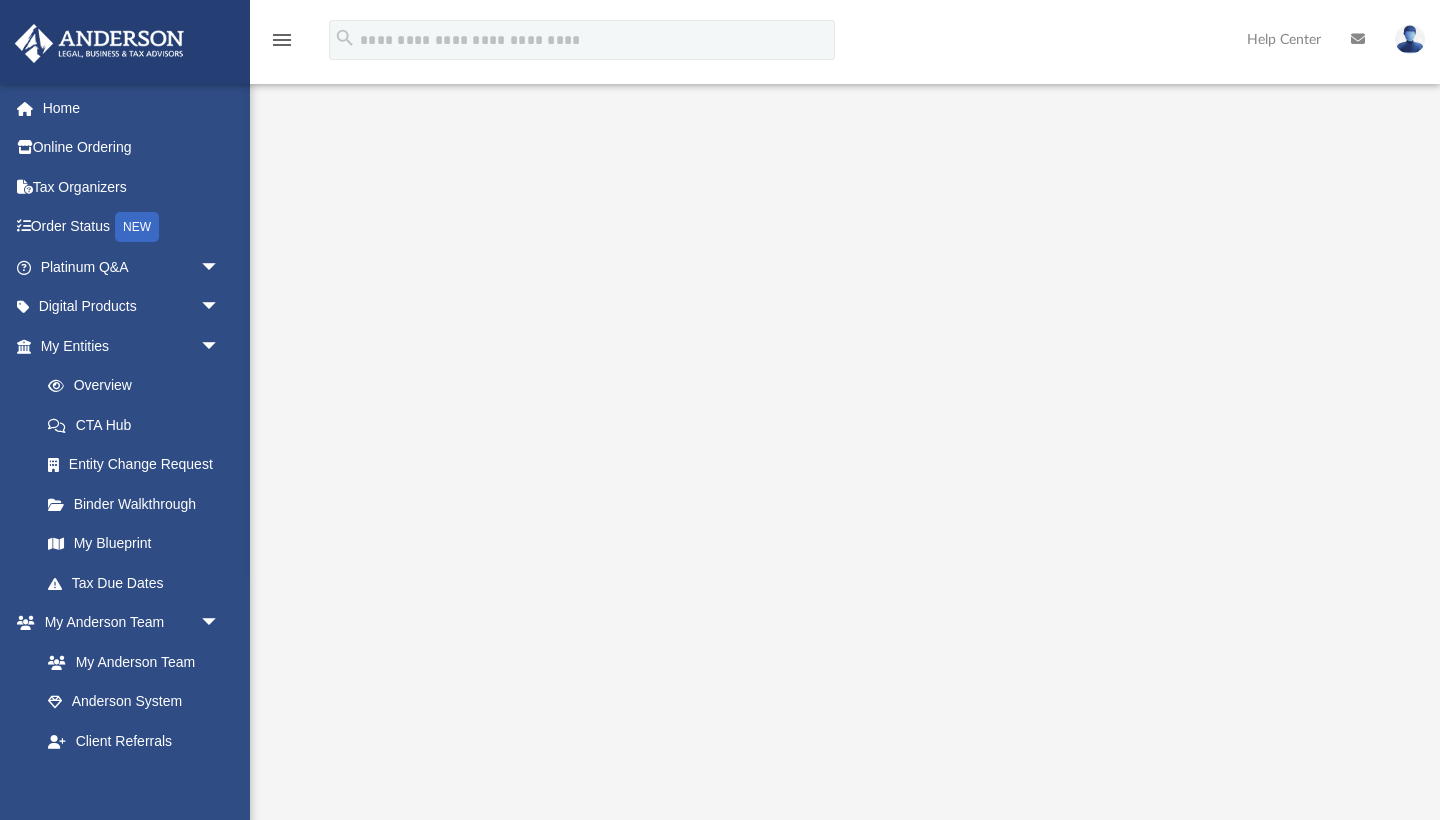scroll, scrollTop: 0, scrollLeft: 0, axis: both 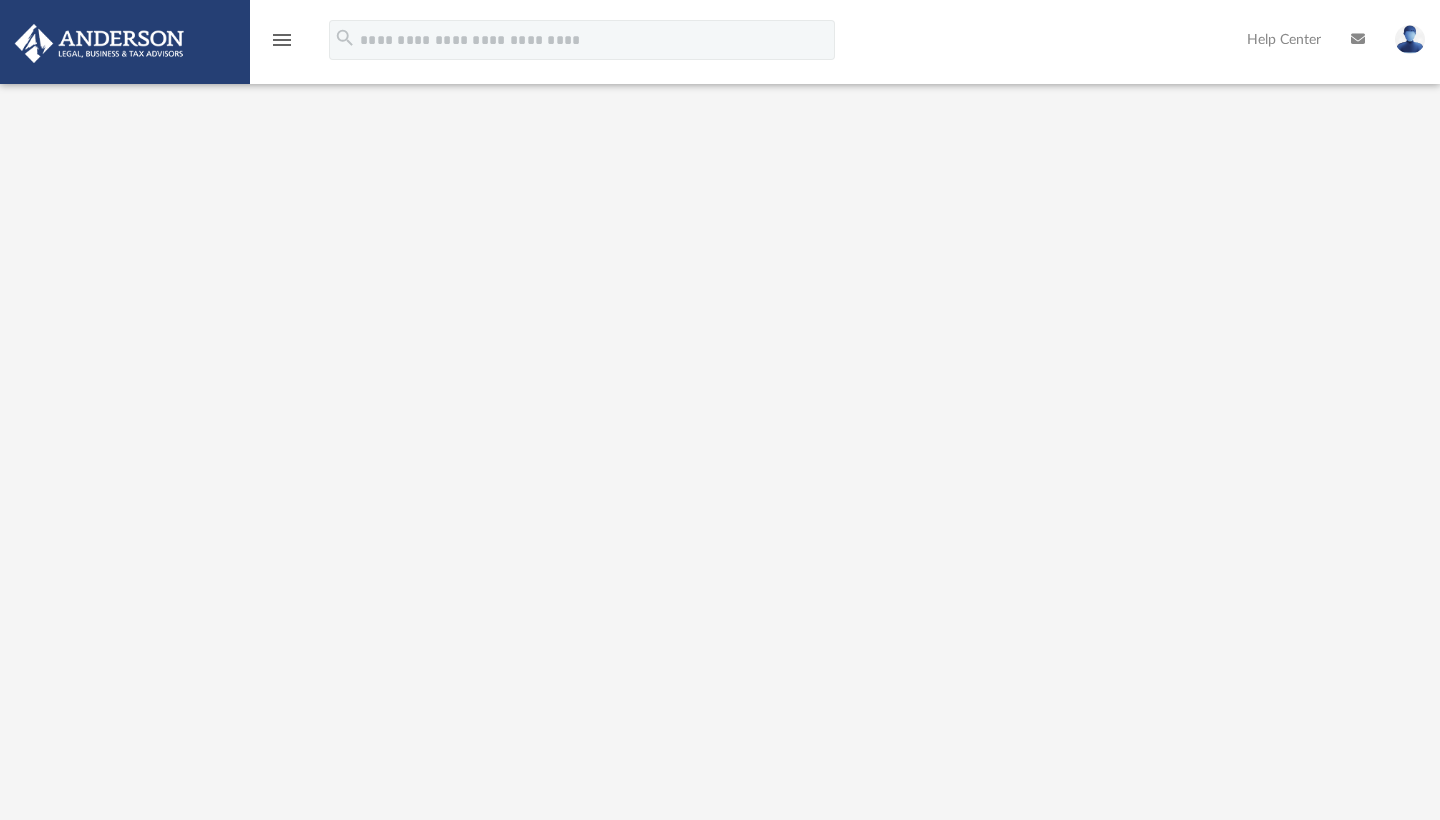 click on "menu" at bounding box center (282, 40) 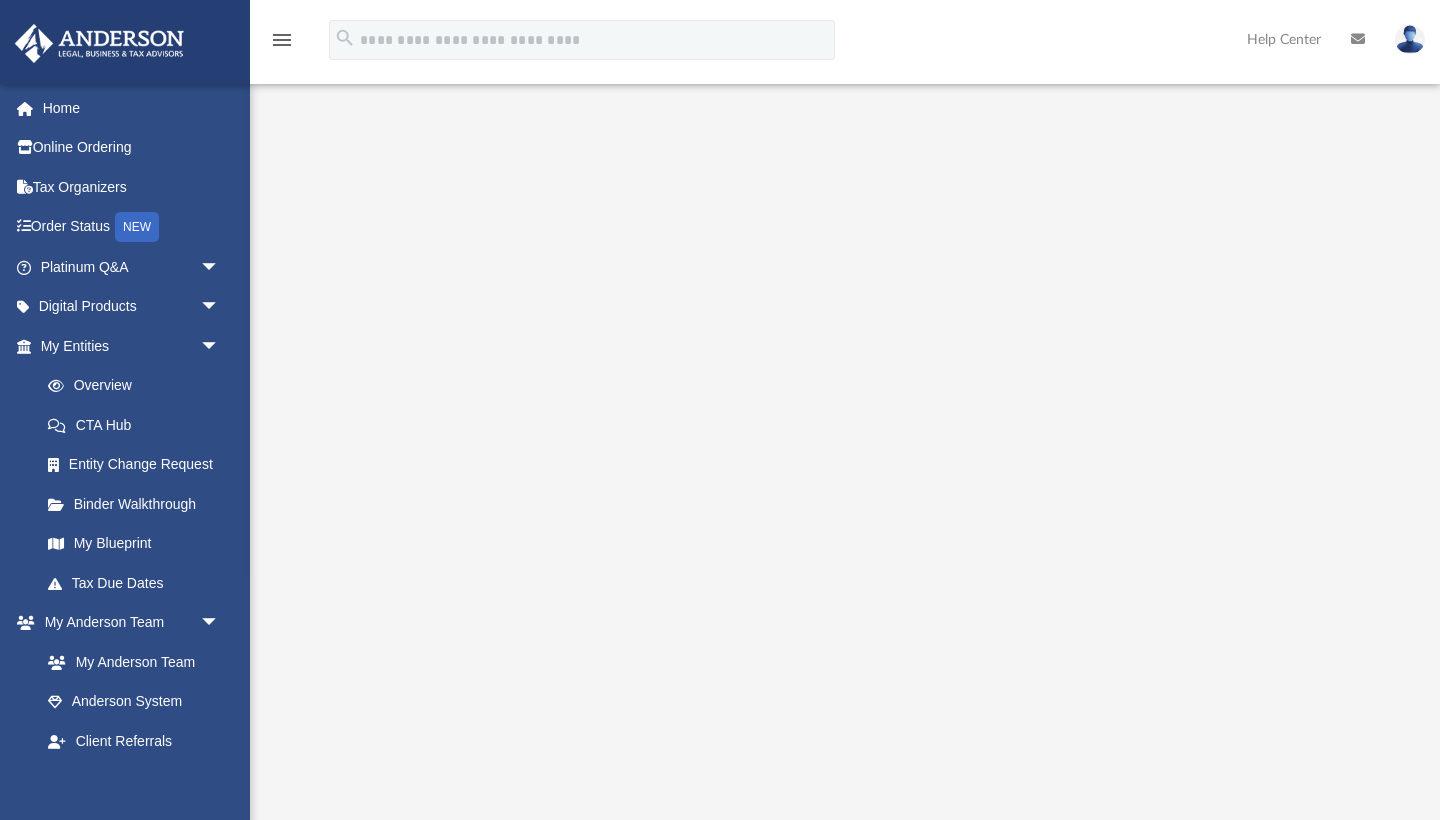 click on "menu" at bounding box center (282, 40) 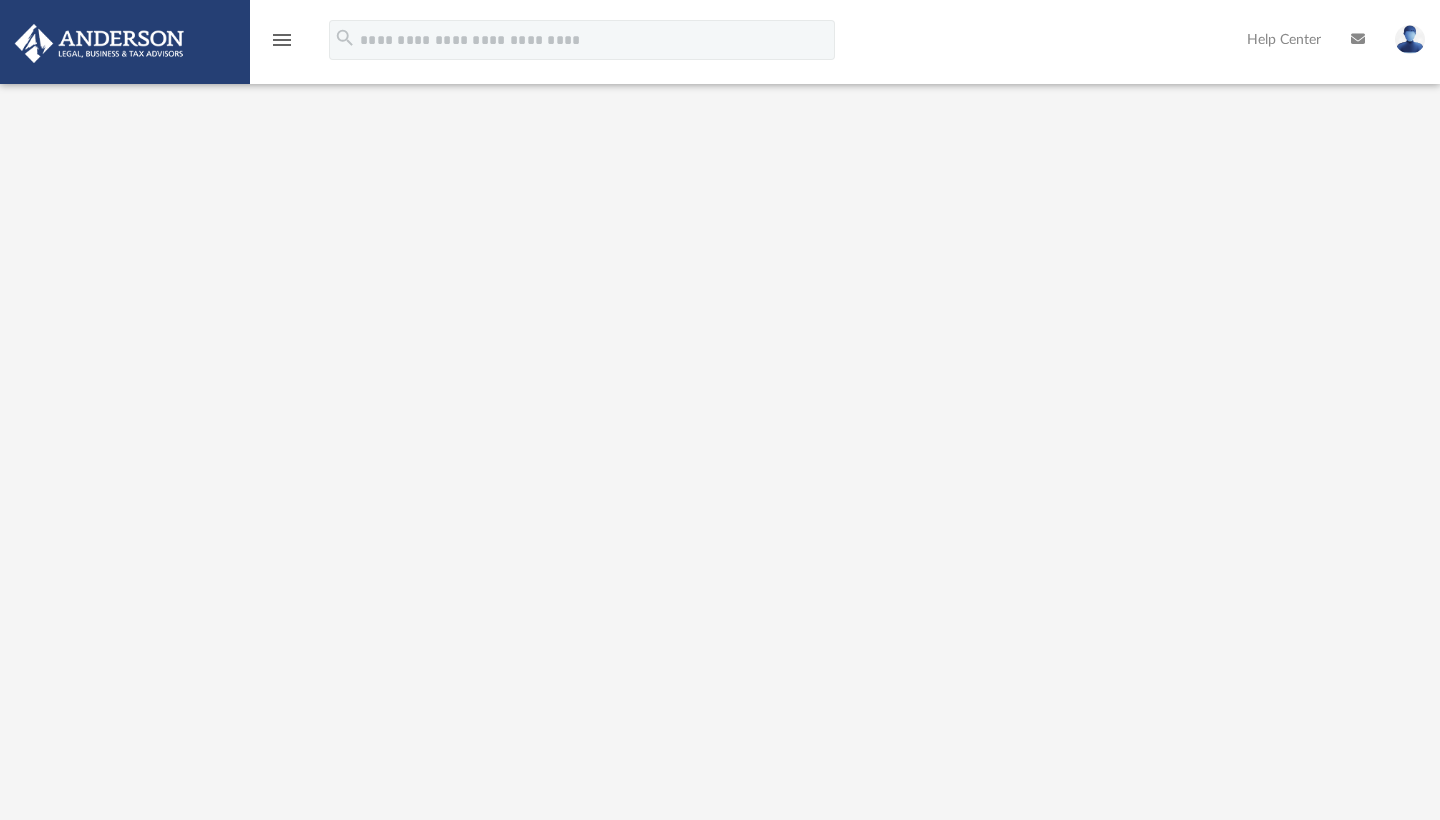 scroll, scrollTop: 0, scrollLeft: 0, axis: both 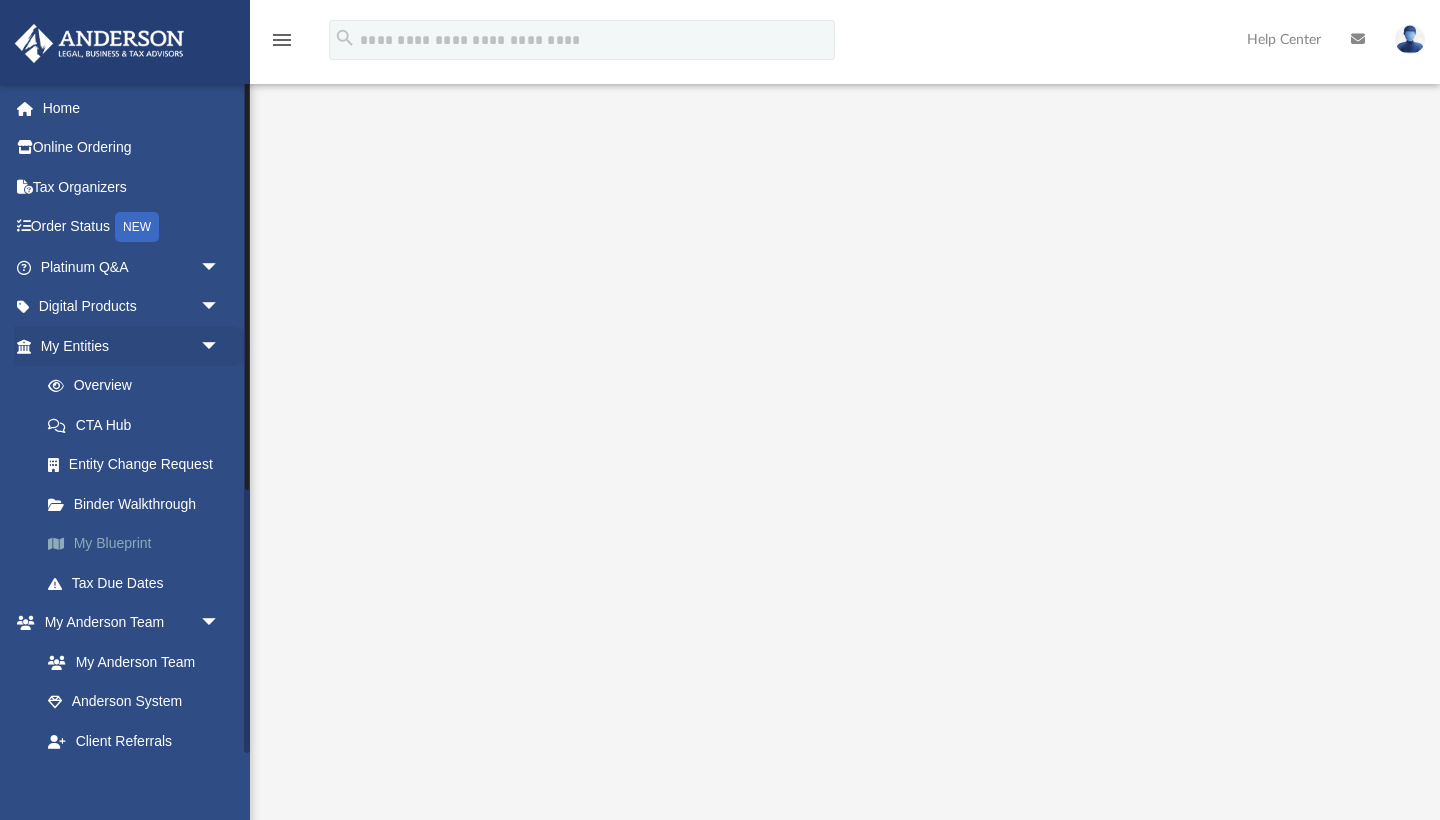 click on "My Blueprint" at bounding box center [139, 544] 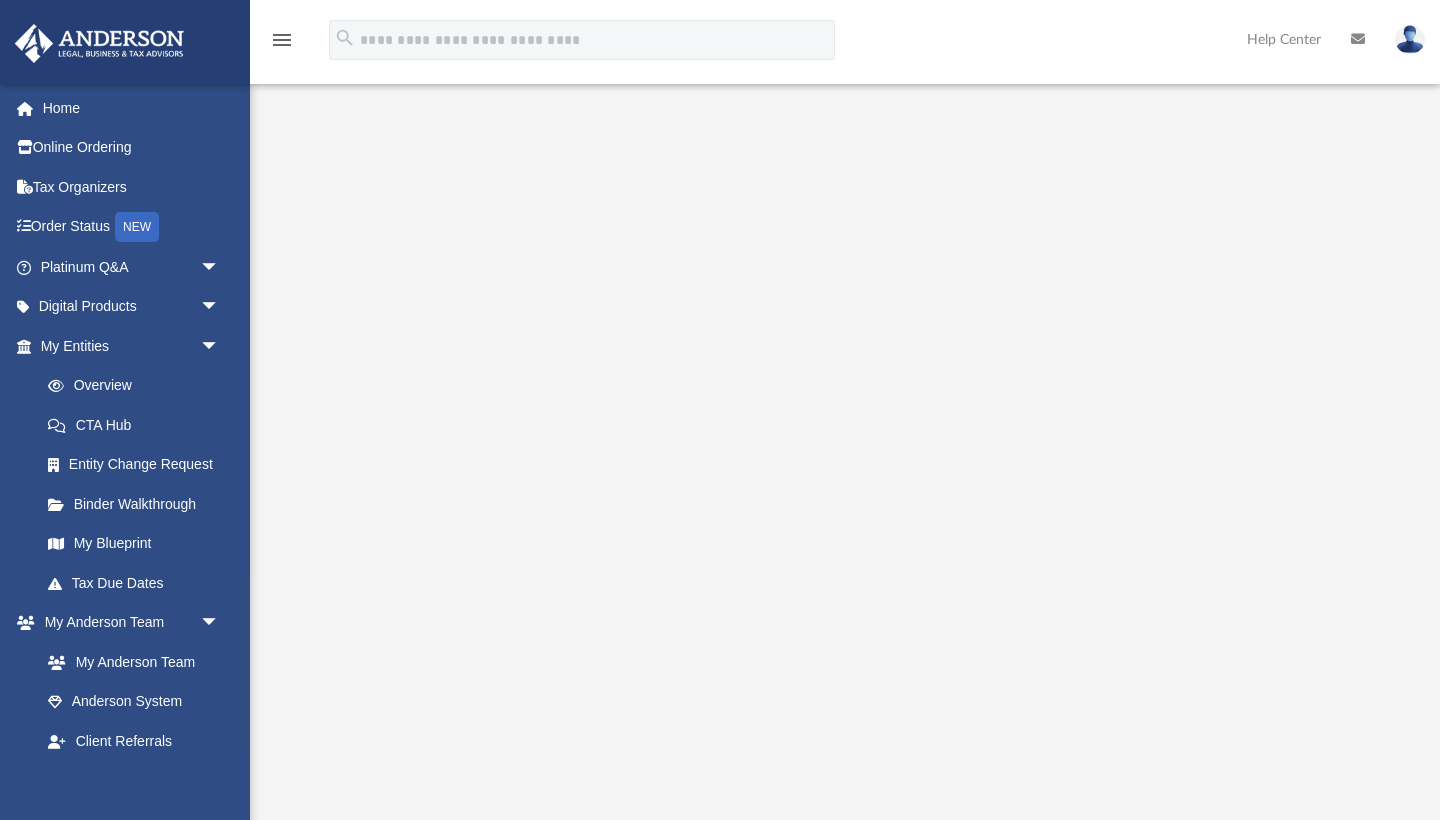 scroll, scrollTop: 17, scrollLeft: 0, axis: vertical 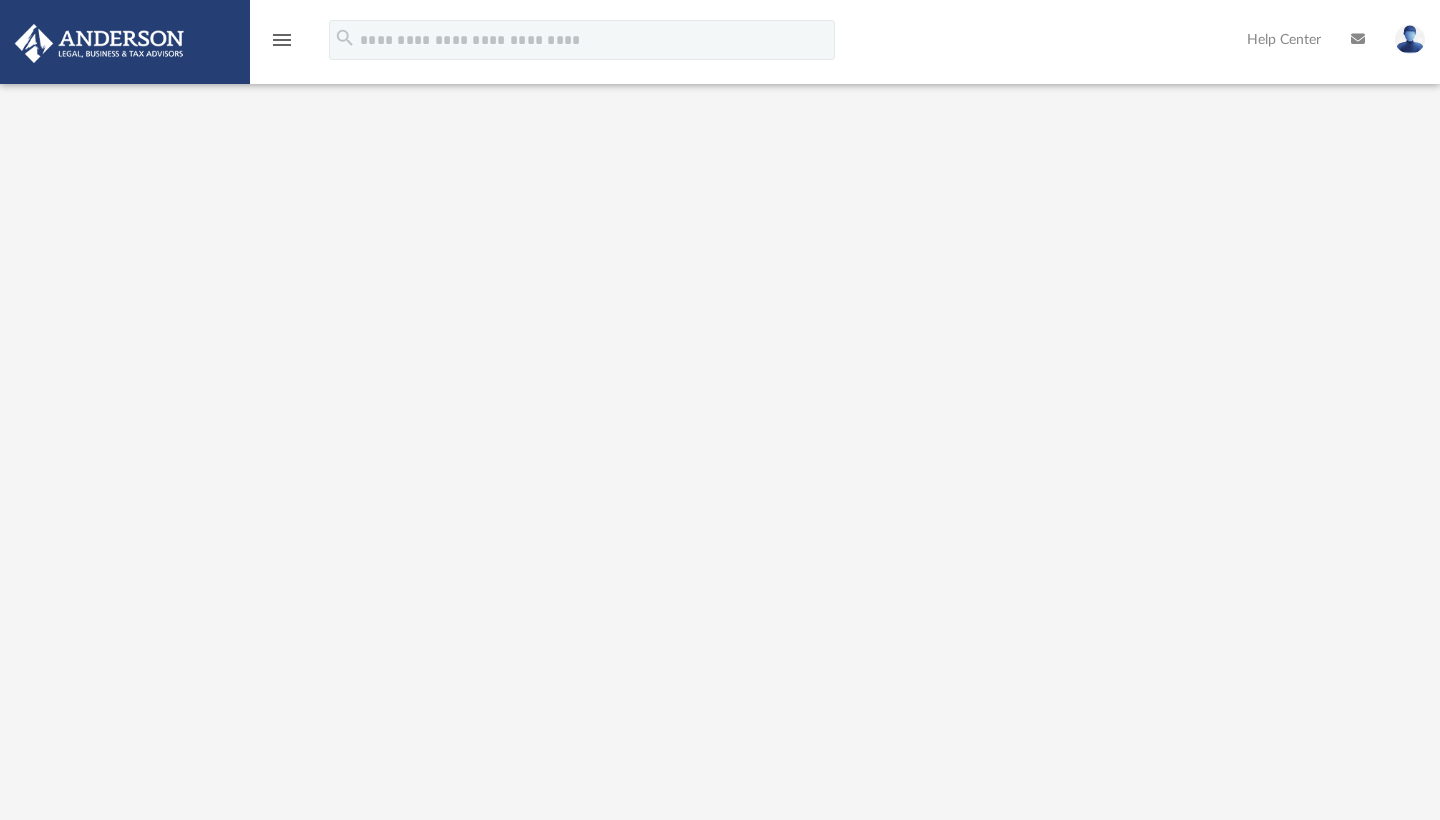 click on "menu" at bounding box center [282, 40] 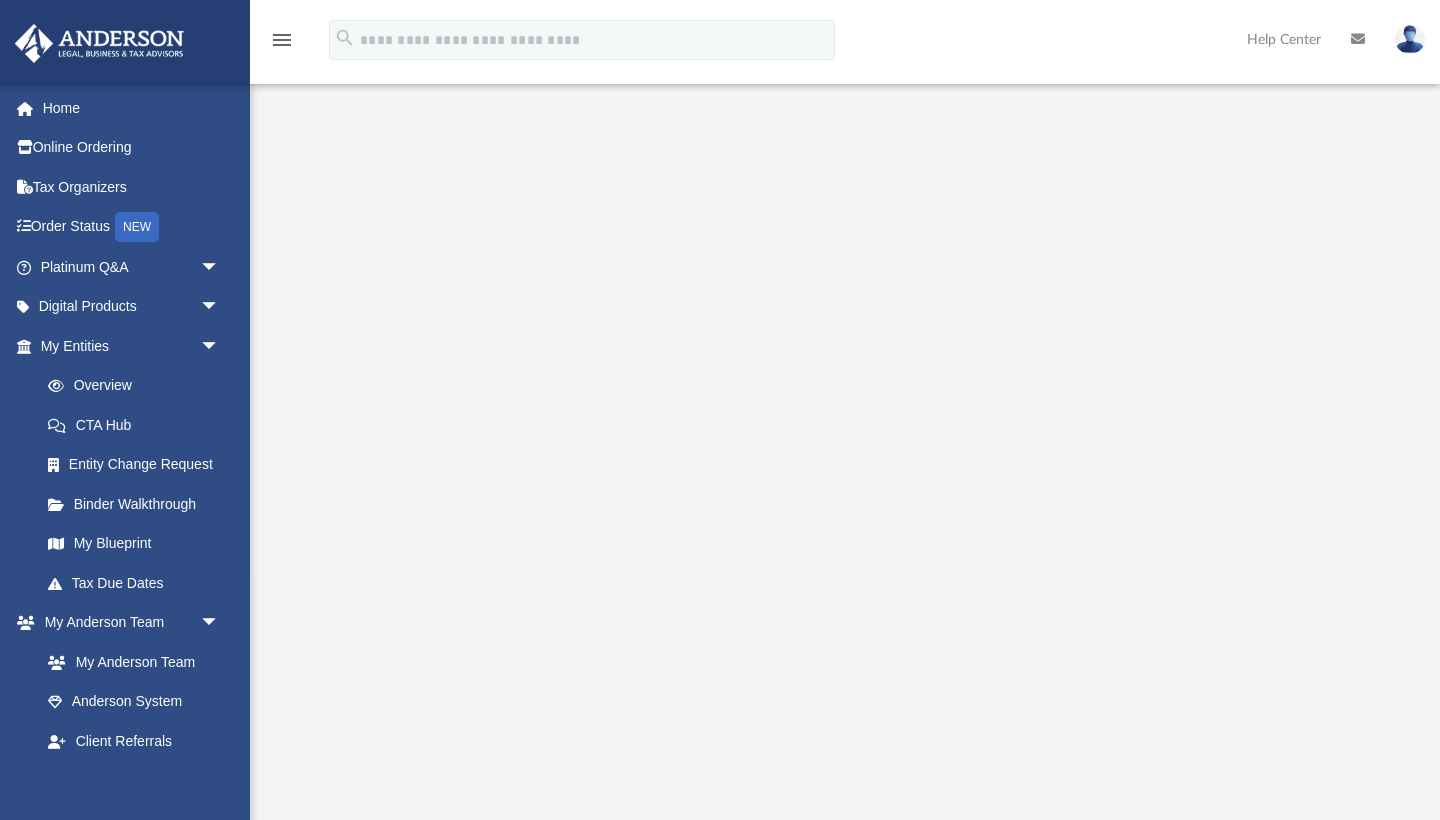 click on "menu" at bounding box center [282, 40] 